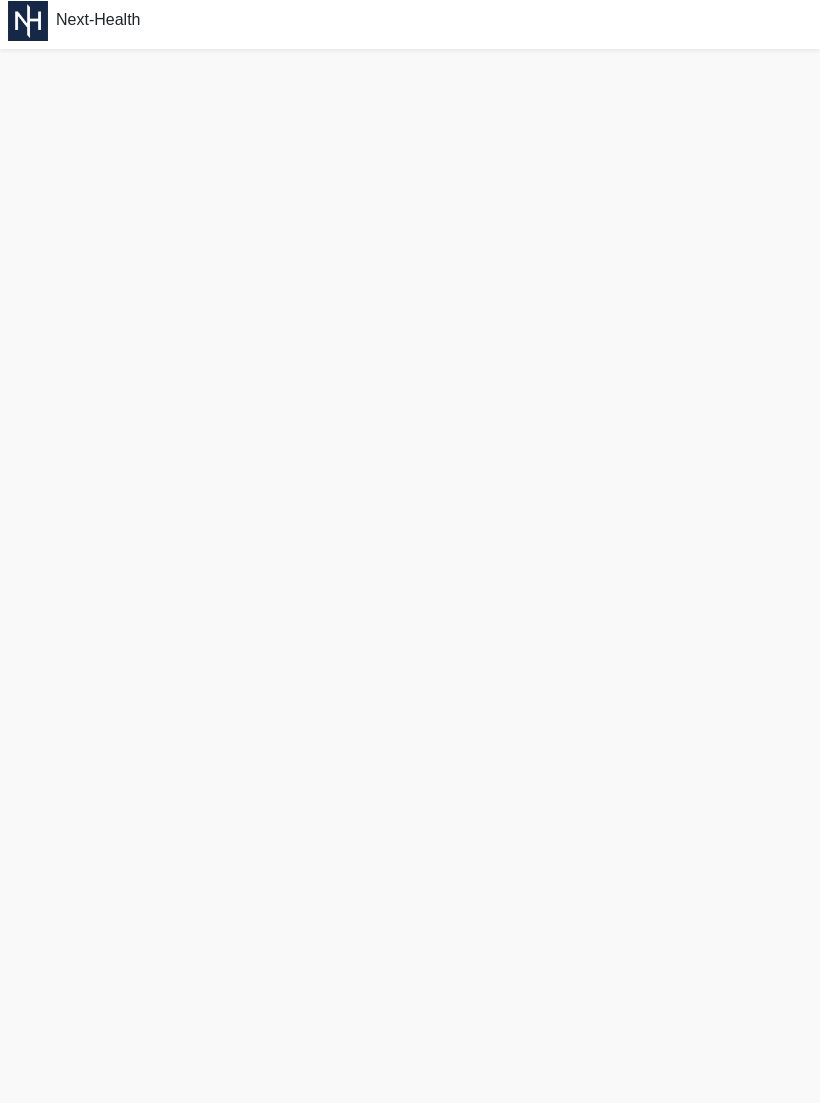 scroll, scrollTop: 39, scrollLeft: 0, axis: vertical 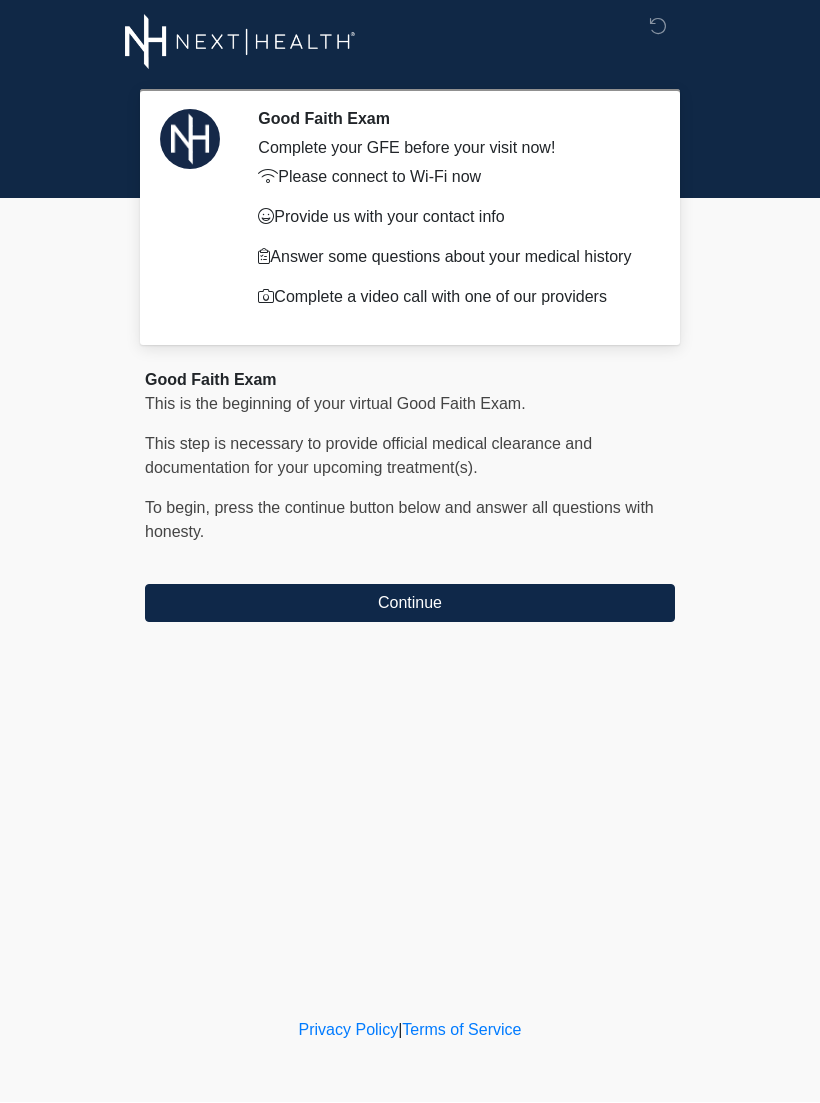 click on "Continue" at bounding box center [410, 604] 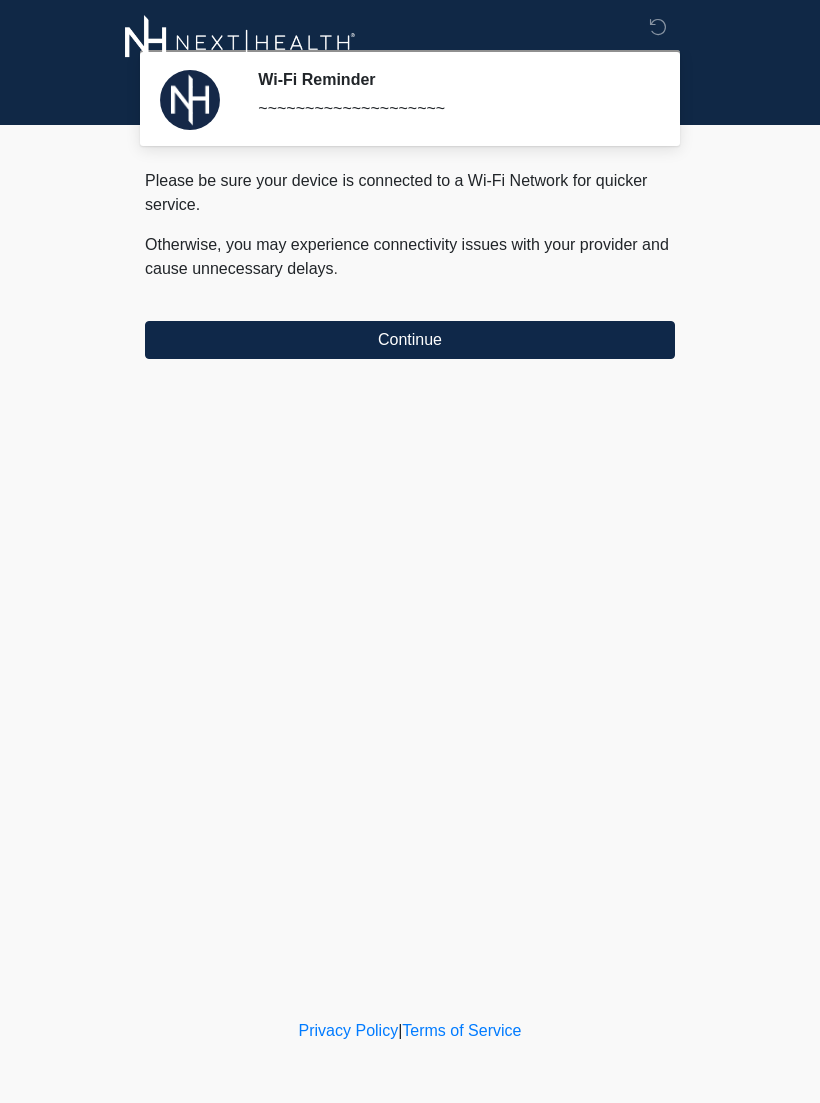 click on "Continue" at bounding box center (410, 340) 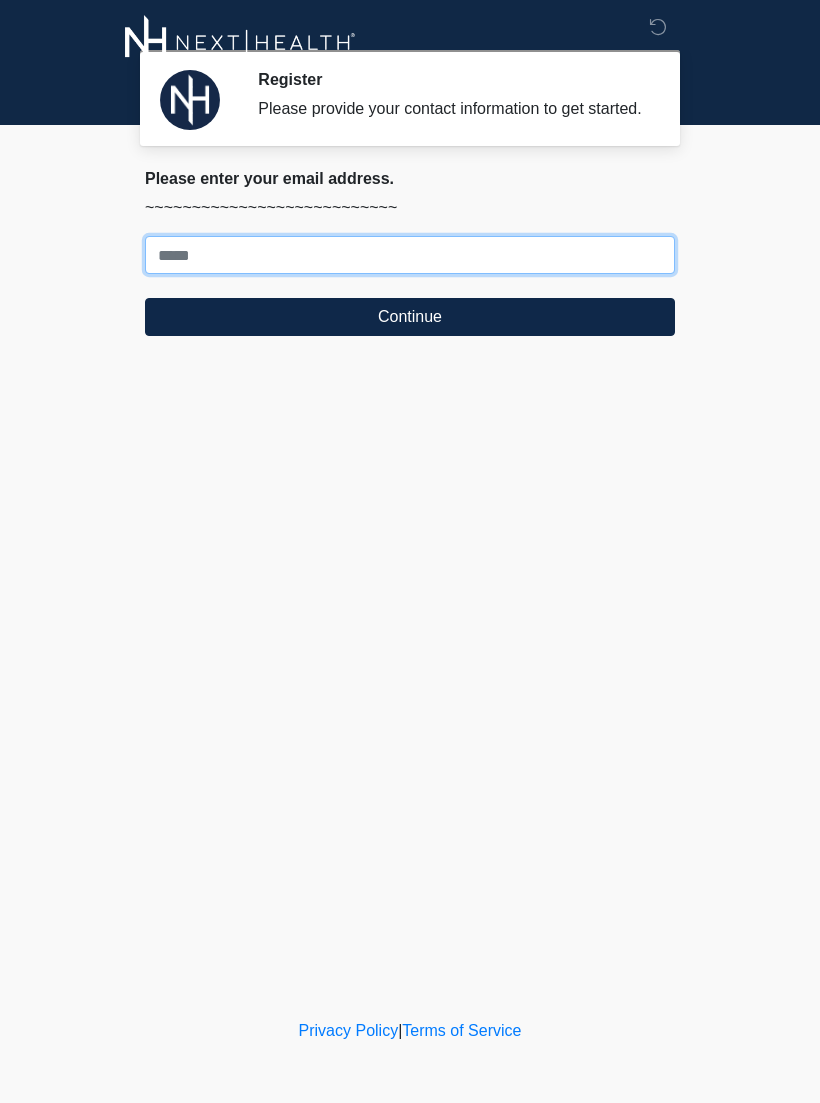 click on "Where should we email your treatment plan?" at bounding box center (410, 255) 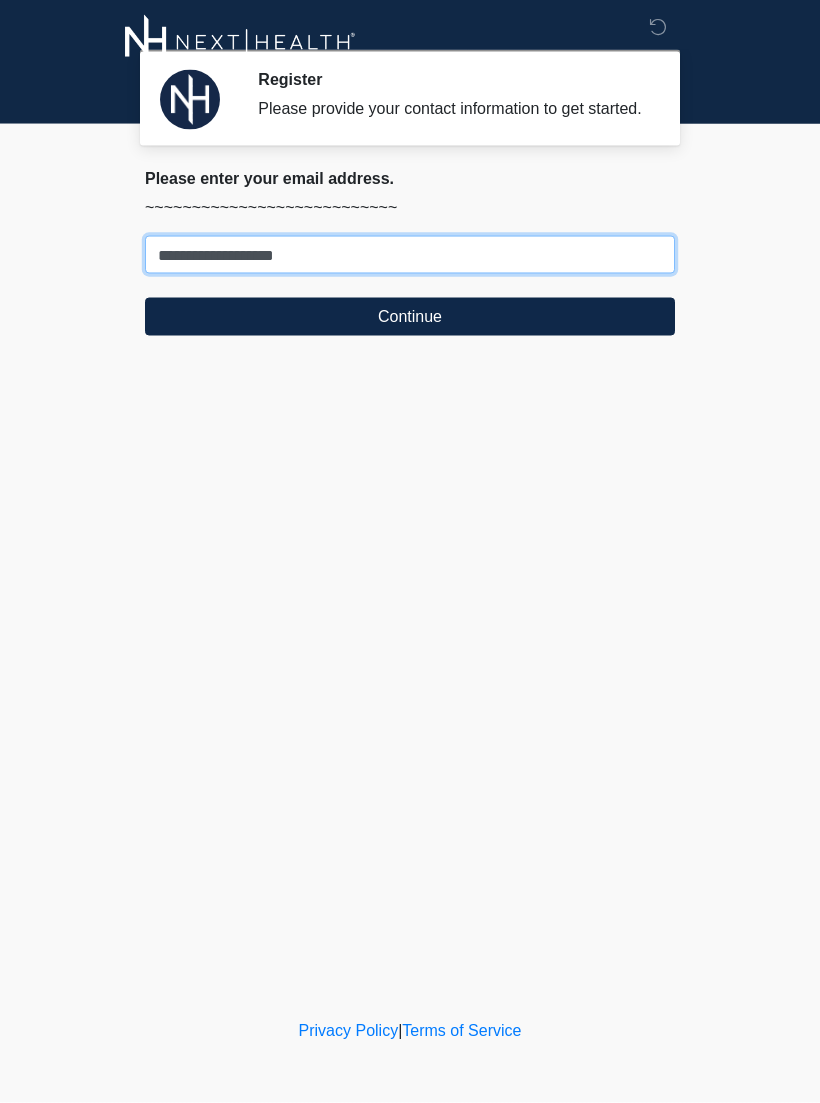 type on "**********" 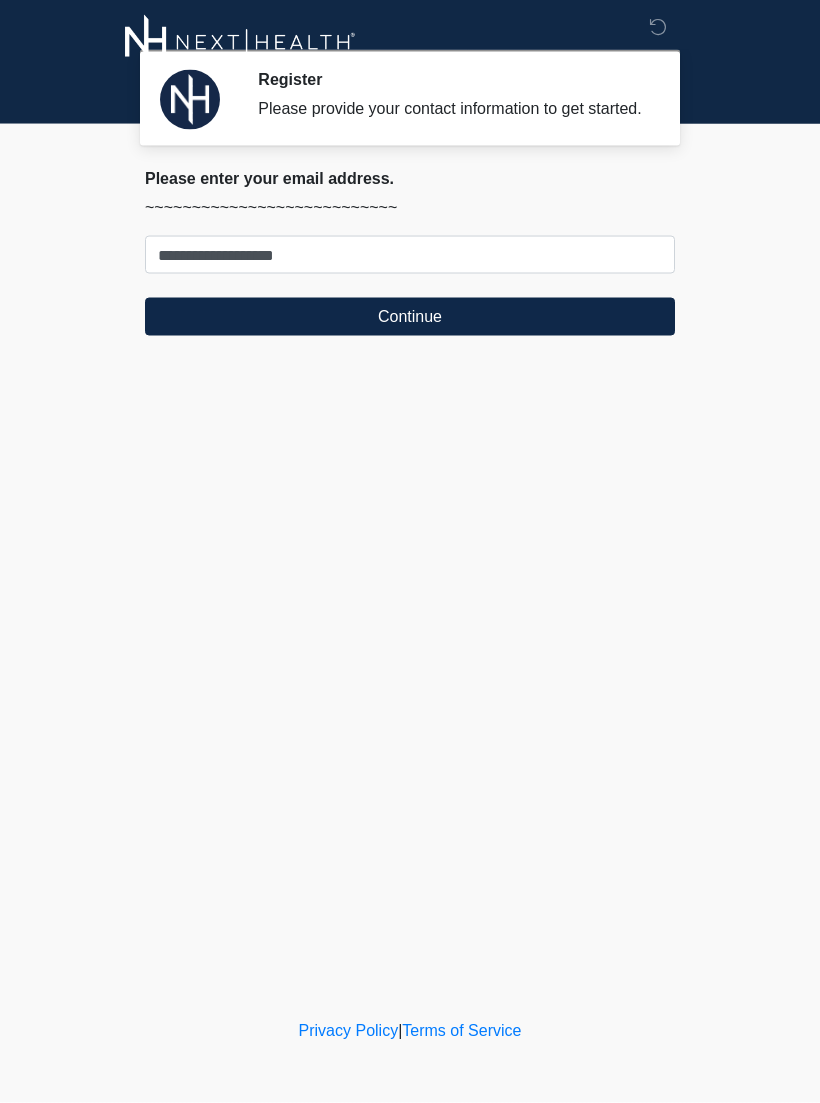 click on "Continue" at bounding box center [410, 317] 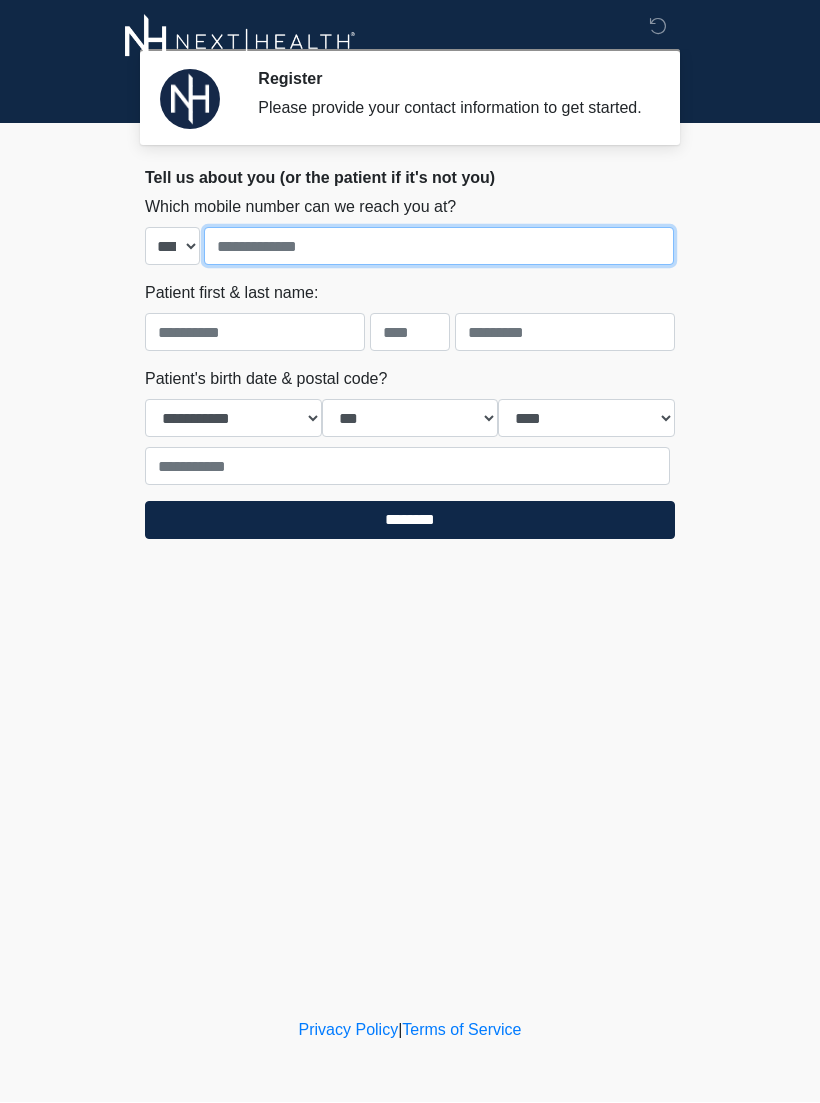 click at bounding box center [439, 247] 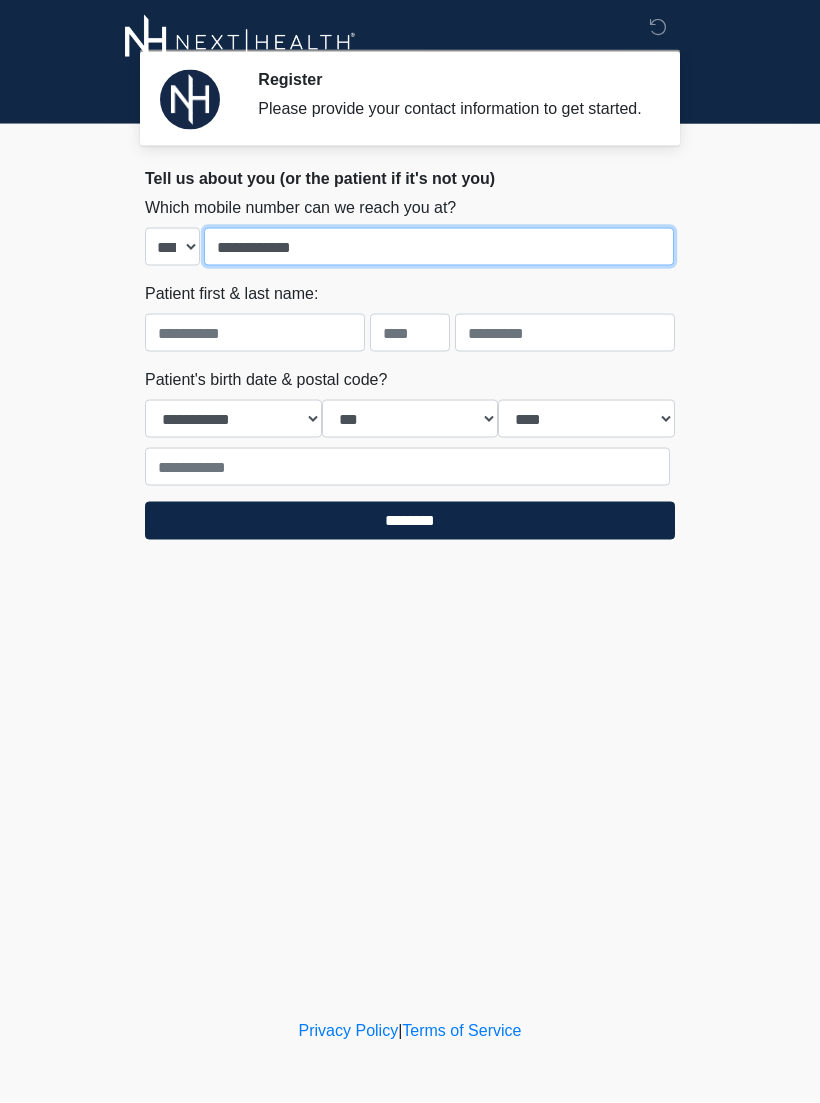 type on "**********" 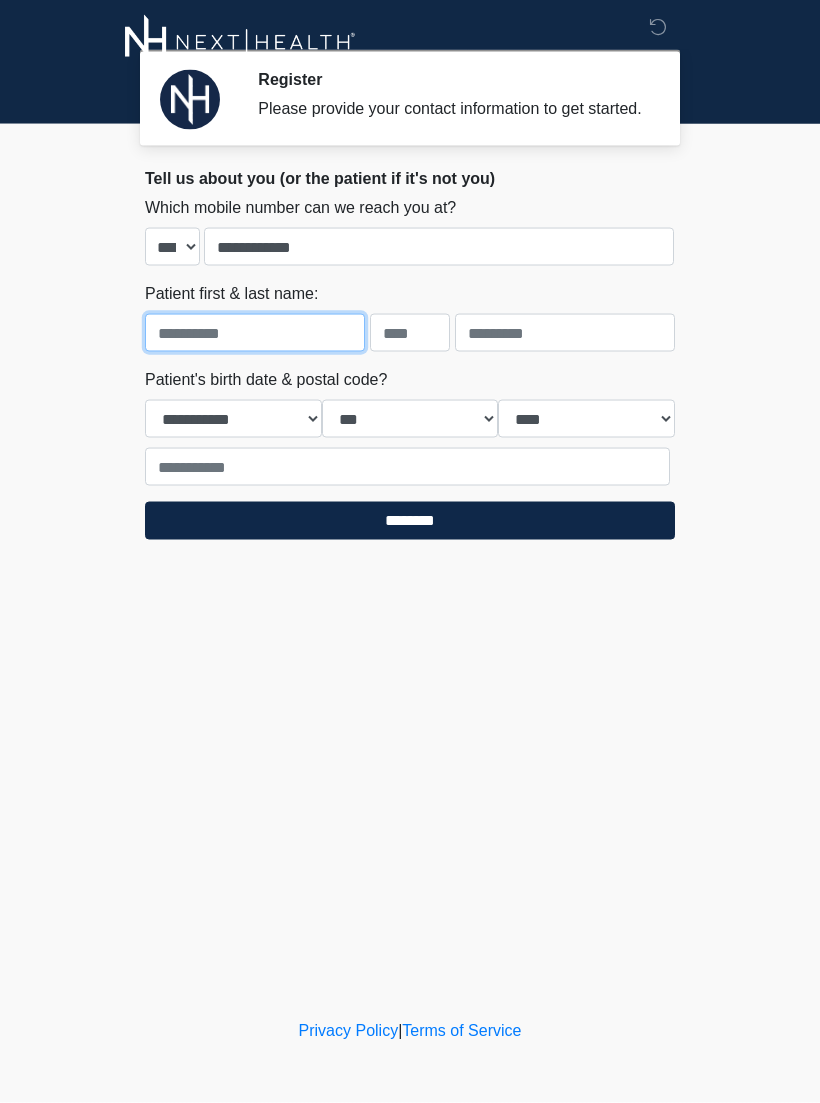 click at bounding box center (255, 333) 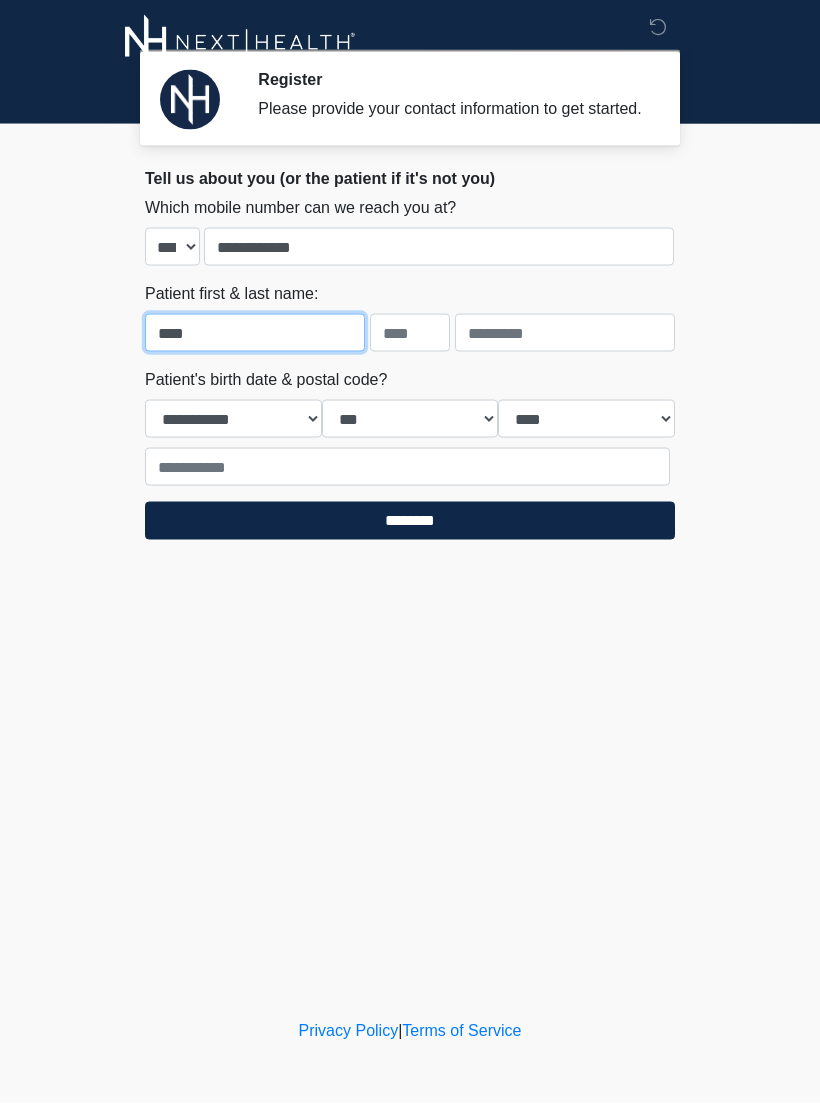 type on "****" 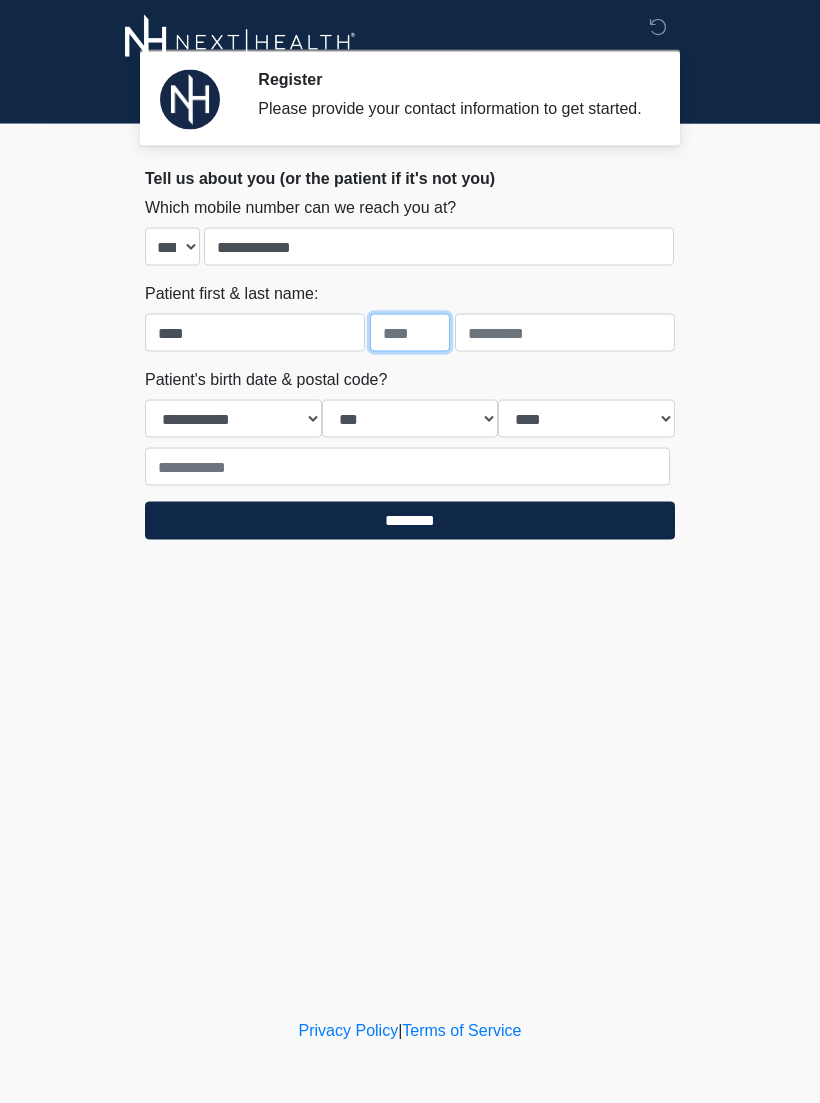 click at bounding box center [410, 333] 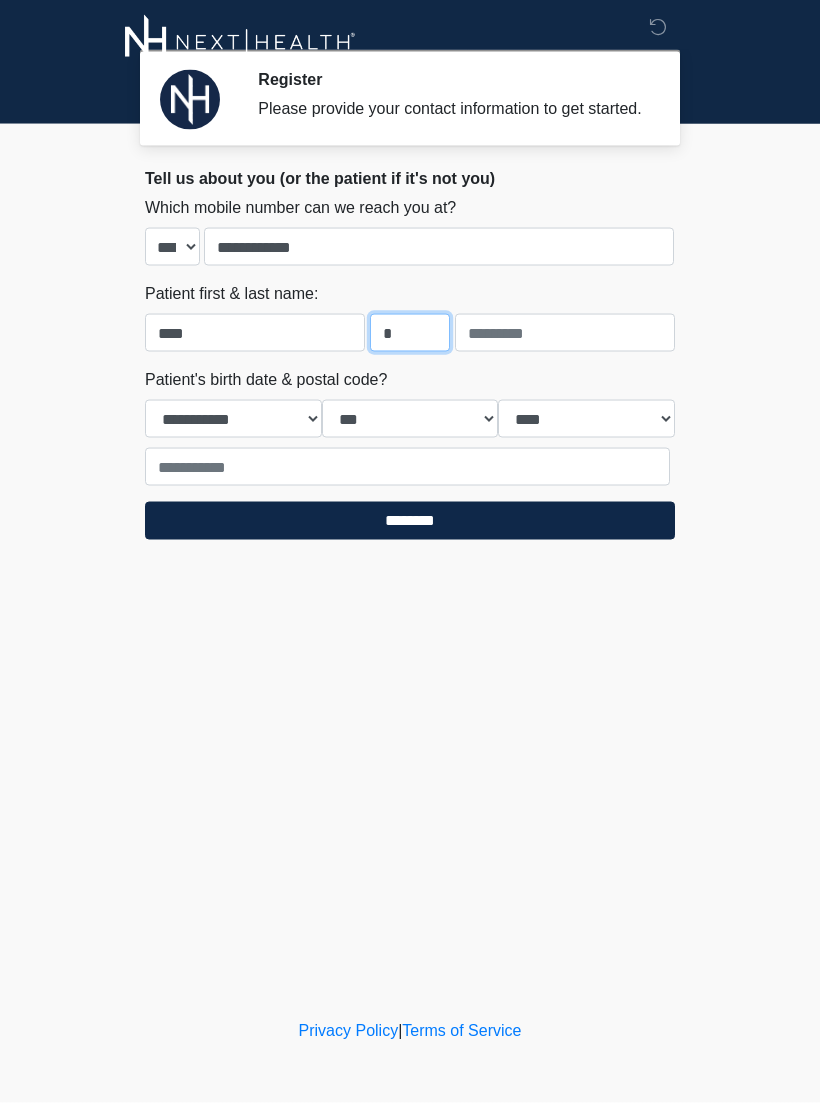 type on "*" 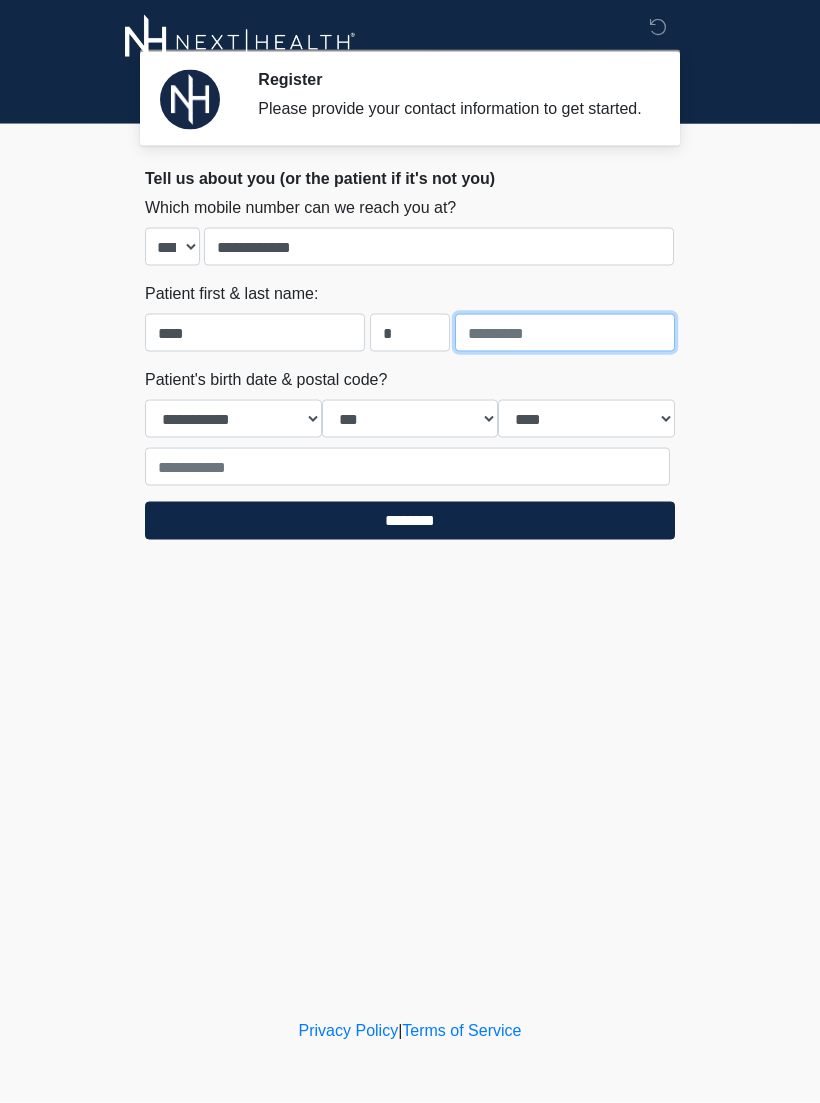 click at bounding box center [565, 333] 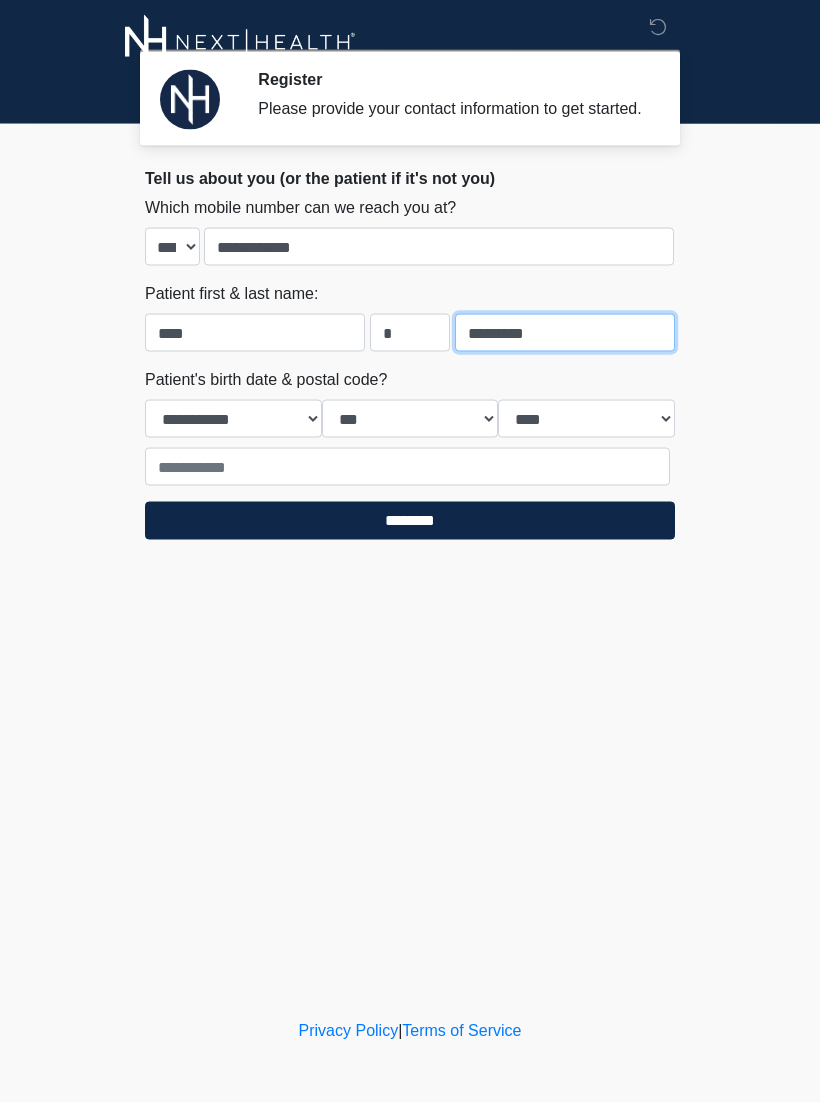 type on "*********" 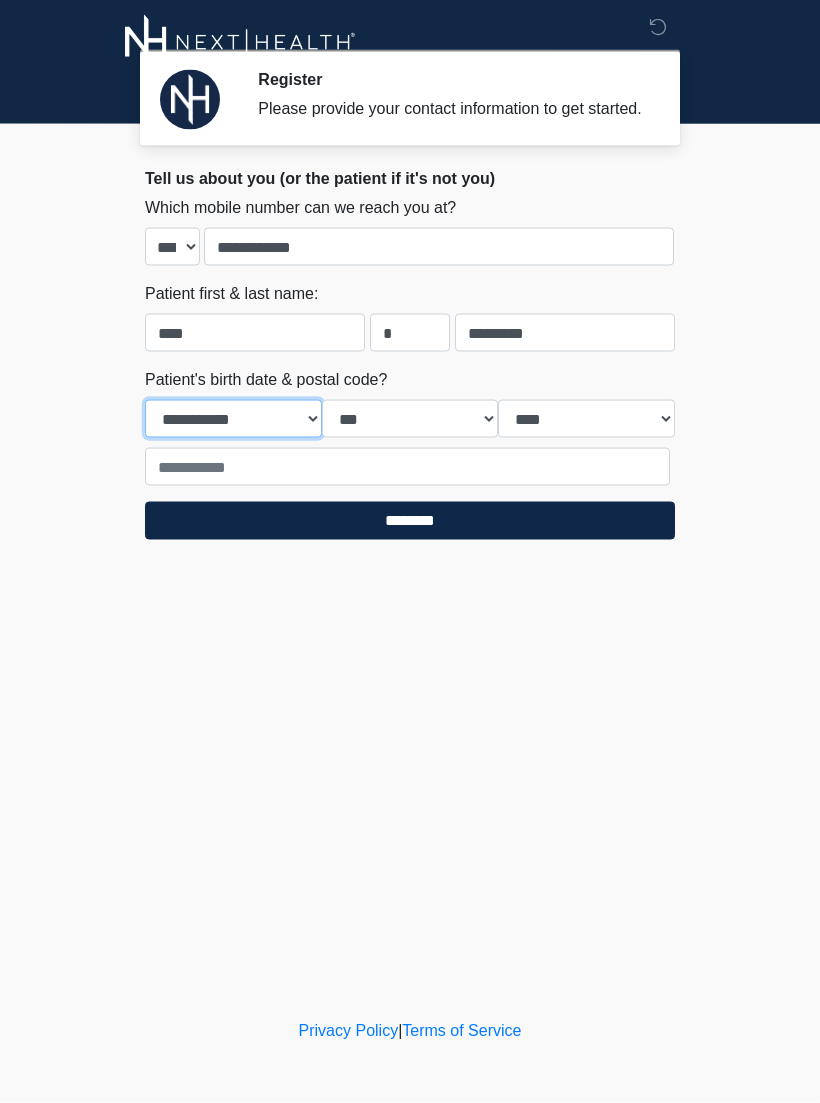 click on "**********" at bounding box center [233, 419] 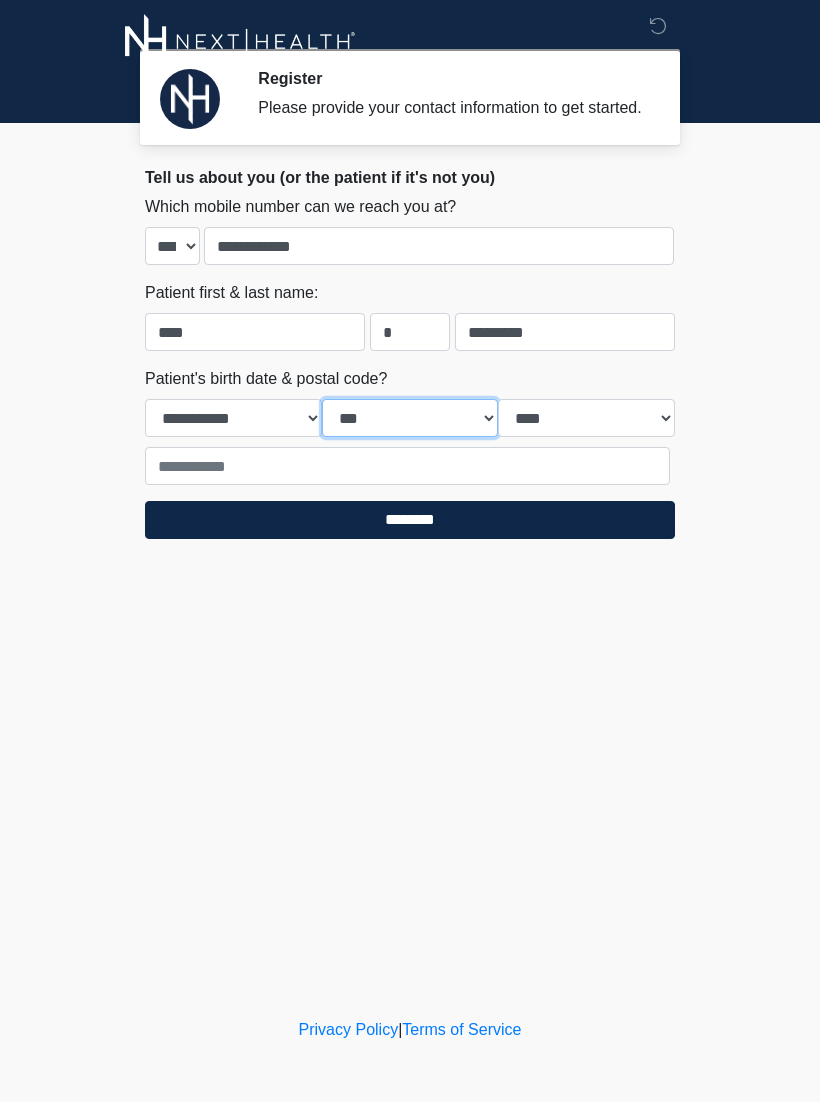 click on "***
*
*
*
*
*
*
*
*
*
**
**
**
**
**
**
**
**
**
**
**
**
**
**
**
**
**
**
**
**
**
**" at bounding box center [410, 419] 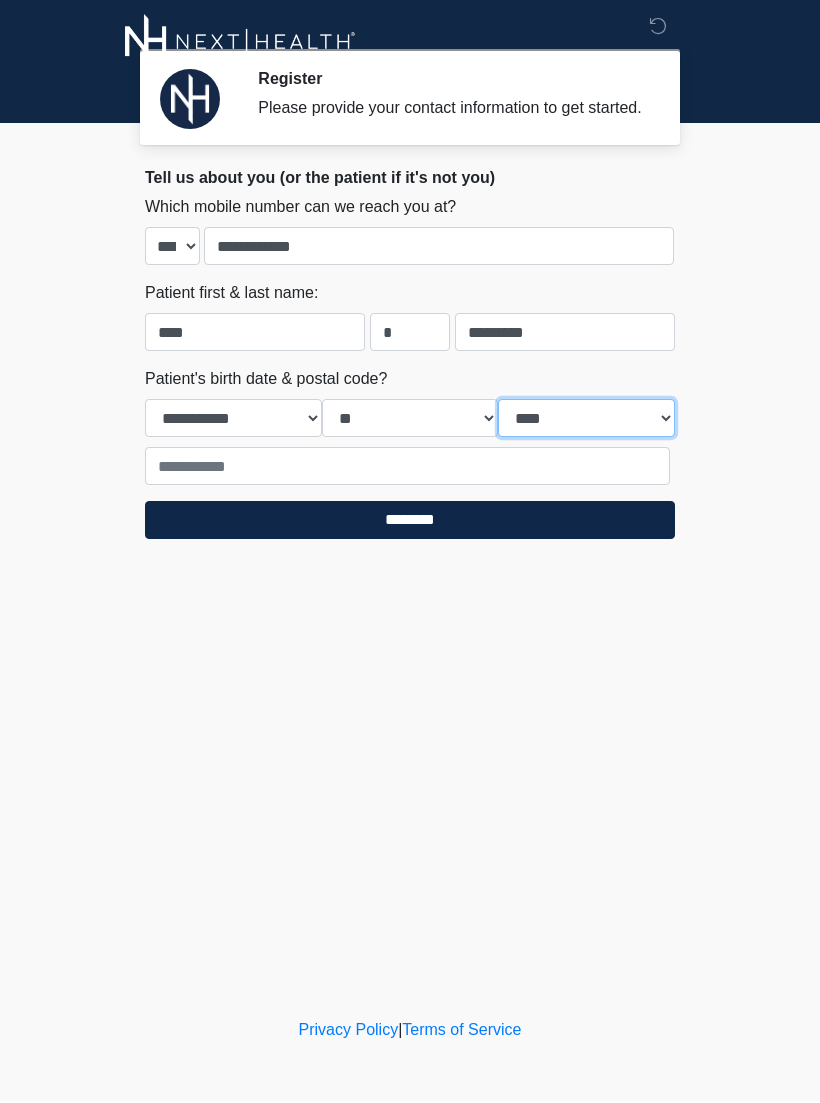 click on "****
****
****
****
****
****
****
****
****
****
****
****
****
****
****
****
****
****
****
****
****
****
****
****
****
****
****
****
****
****
****
****
****
****
****
****
****
****
****
****
****
****
****
****
****
****
****
****
****
****
****
****
****
****
****
****
****
****
****
****
****
****
****
****
****
****
****
****
****
****
****
****
****
****
****
****
****
****
****
****
****
****
****
****
****
****
****
****
****
****
****
****
****
****
****
****
****
****
****
****
****
****" at bounding box center (586, 419) 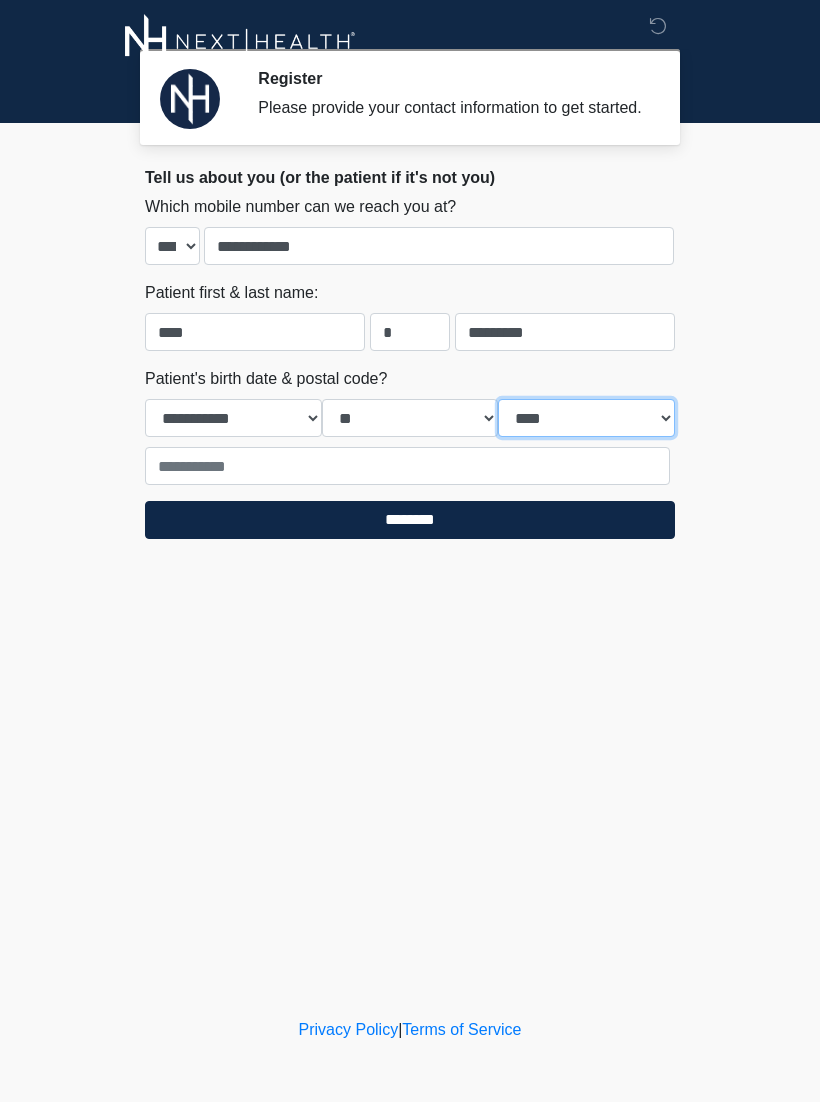 select on "****" 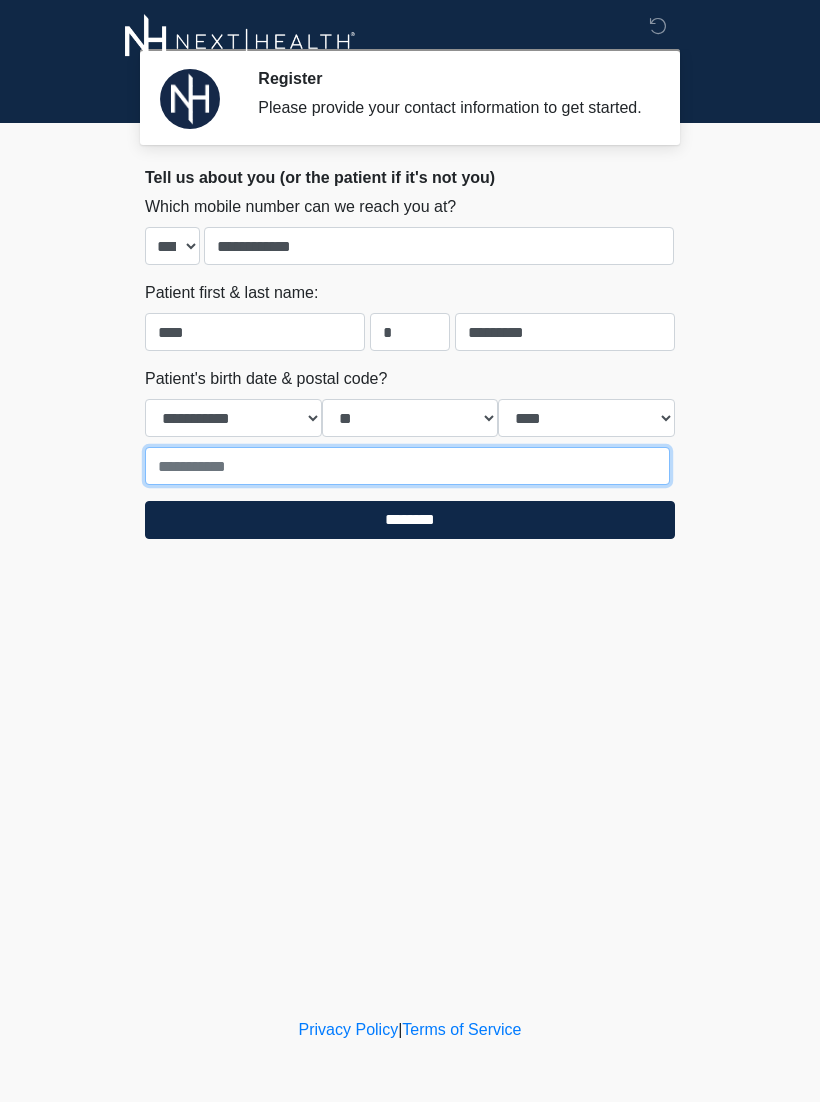 click at bounding box center [407, 467] 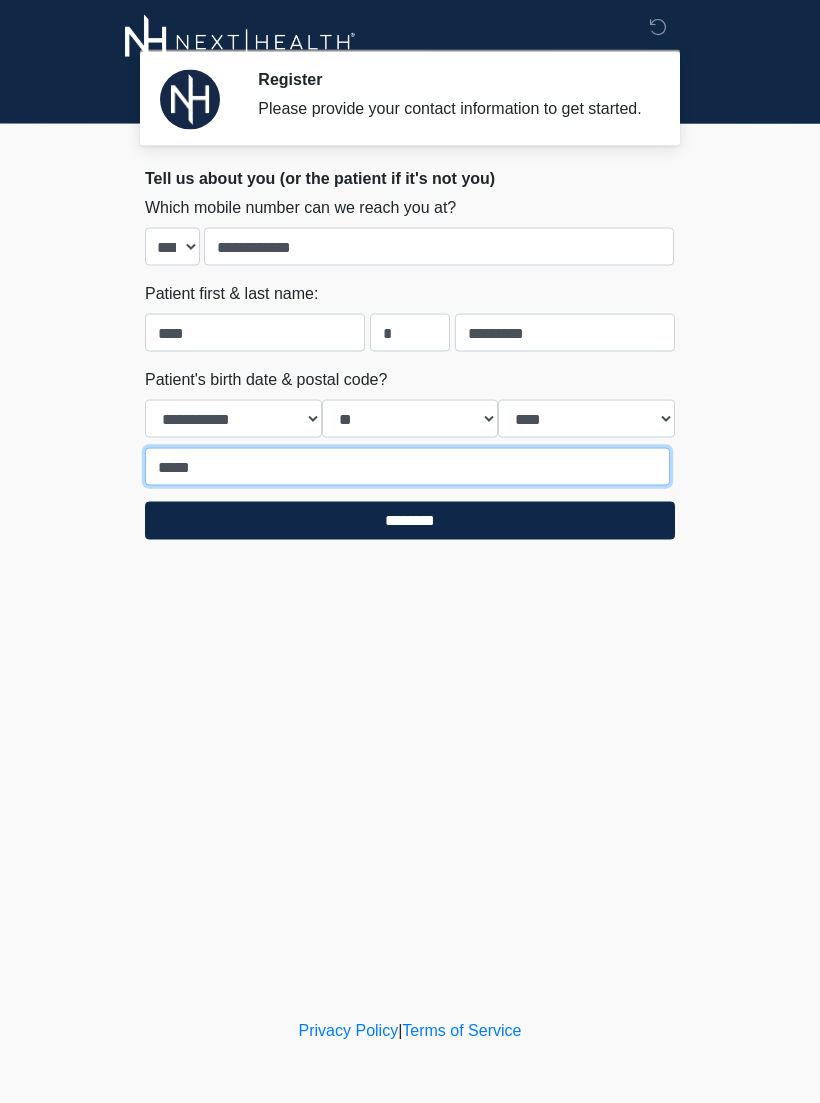type on "*****" 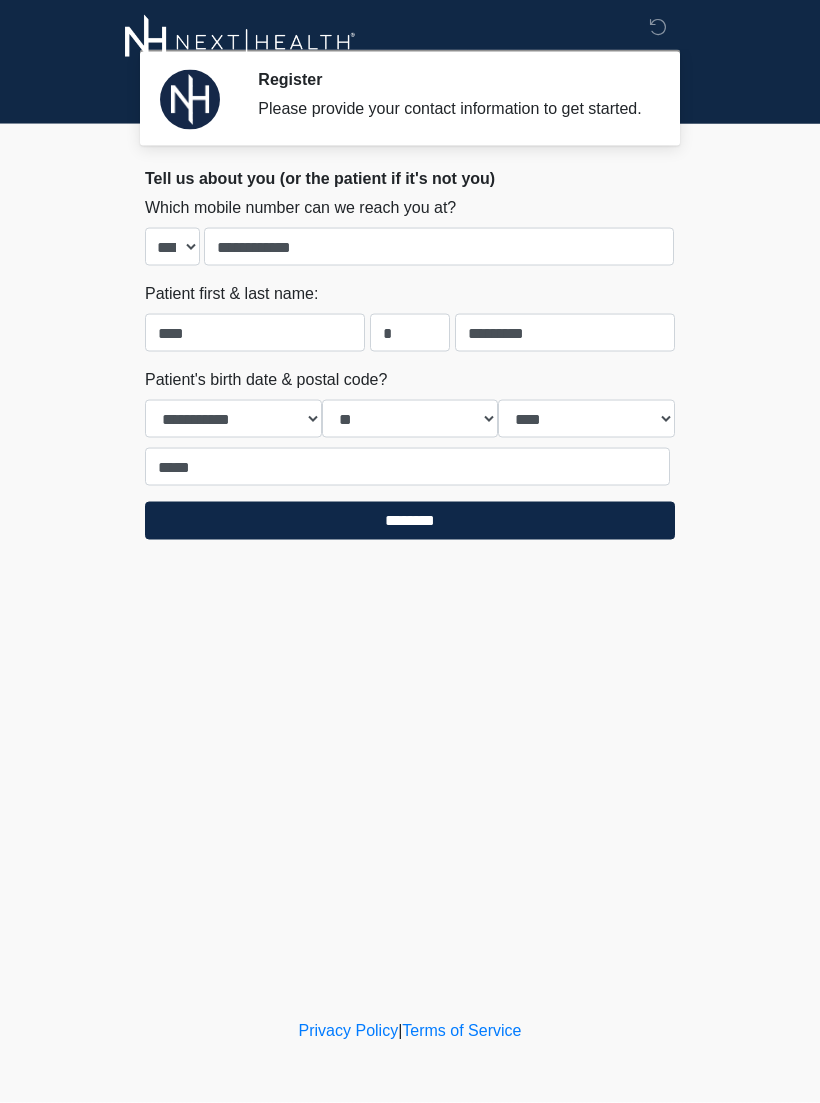 click on "********" at bounding box center (410, 521) 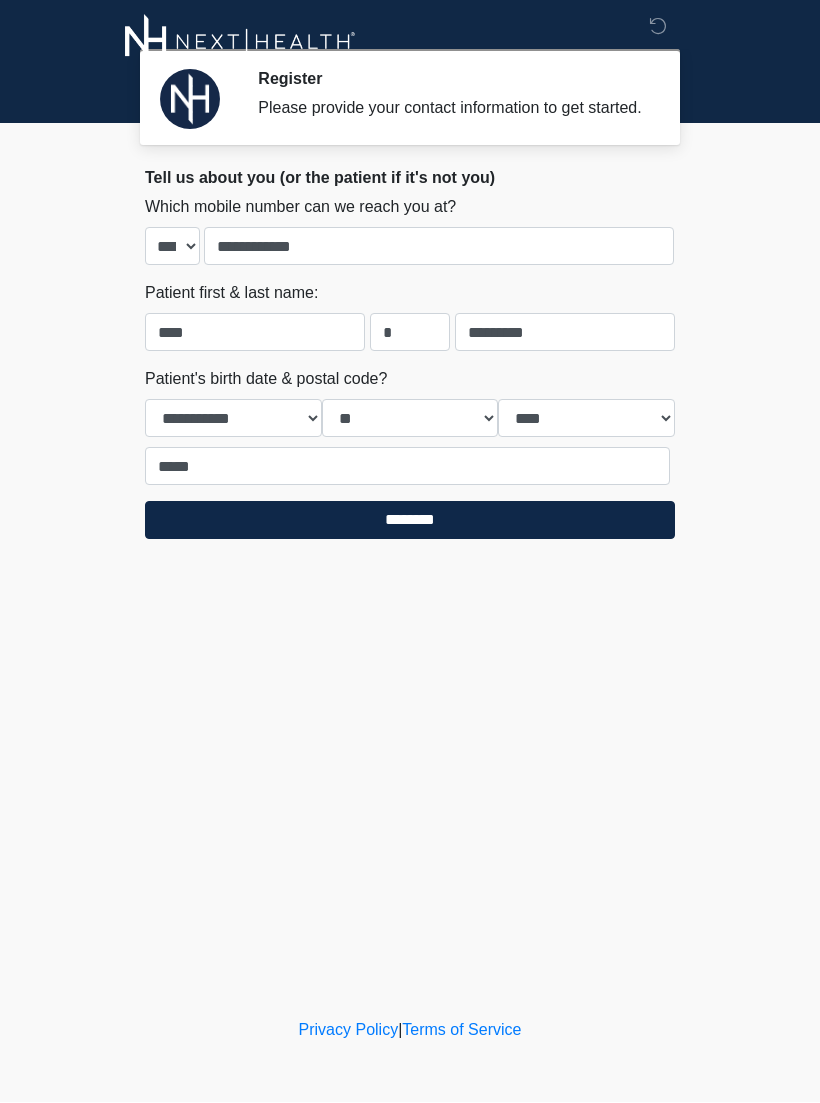 click on "********" at bounding box center (410, 521) 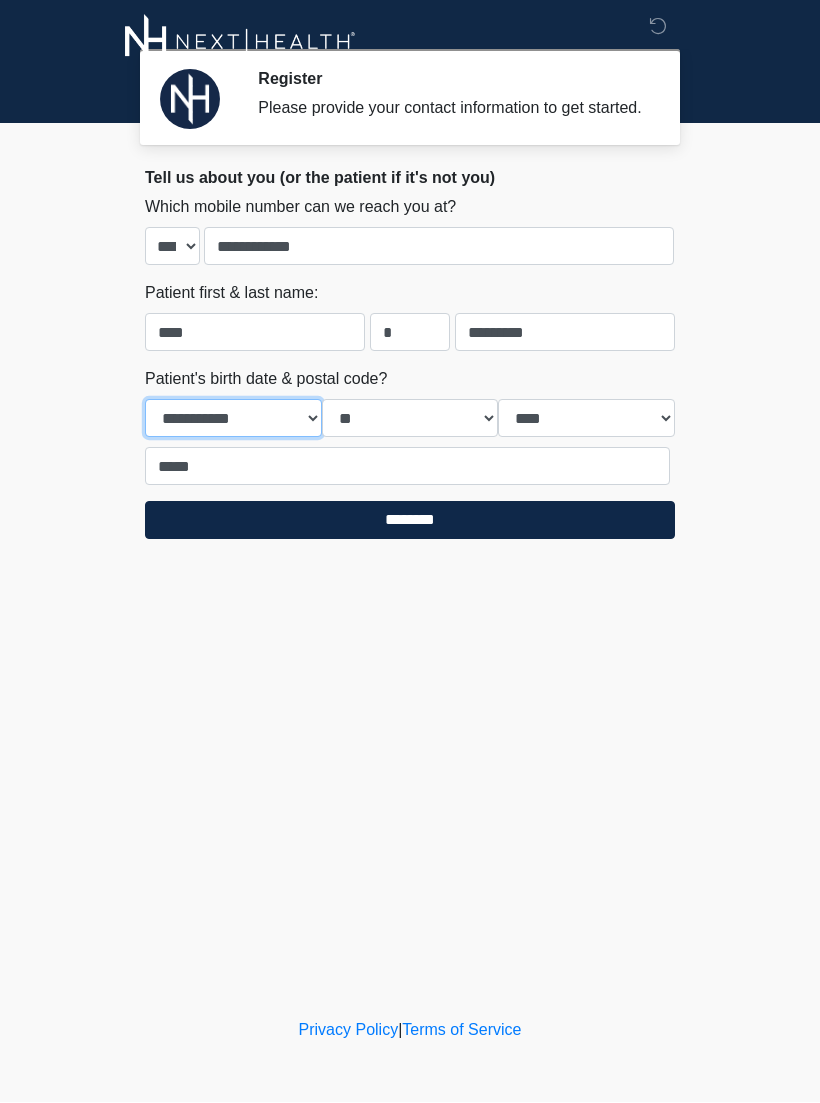 click on "**********" at bounding box center [233, 419] 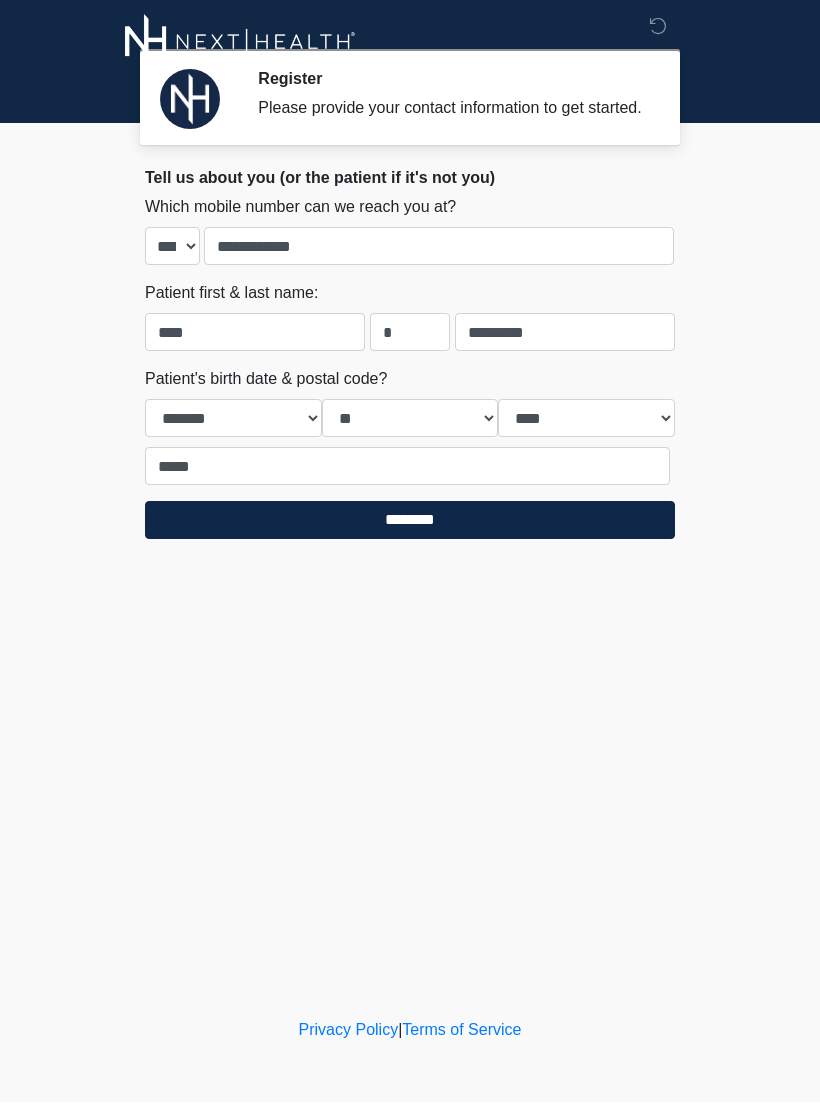 click on "********" at bounding box center (410, 521) 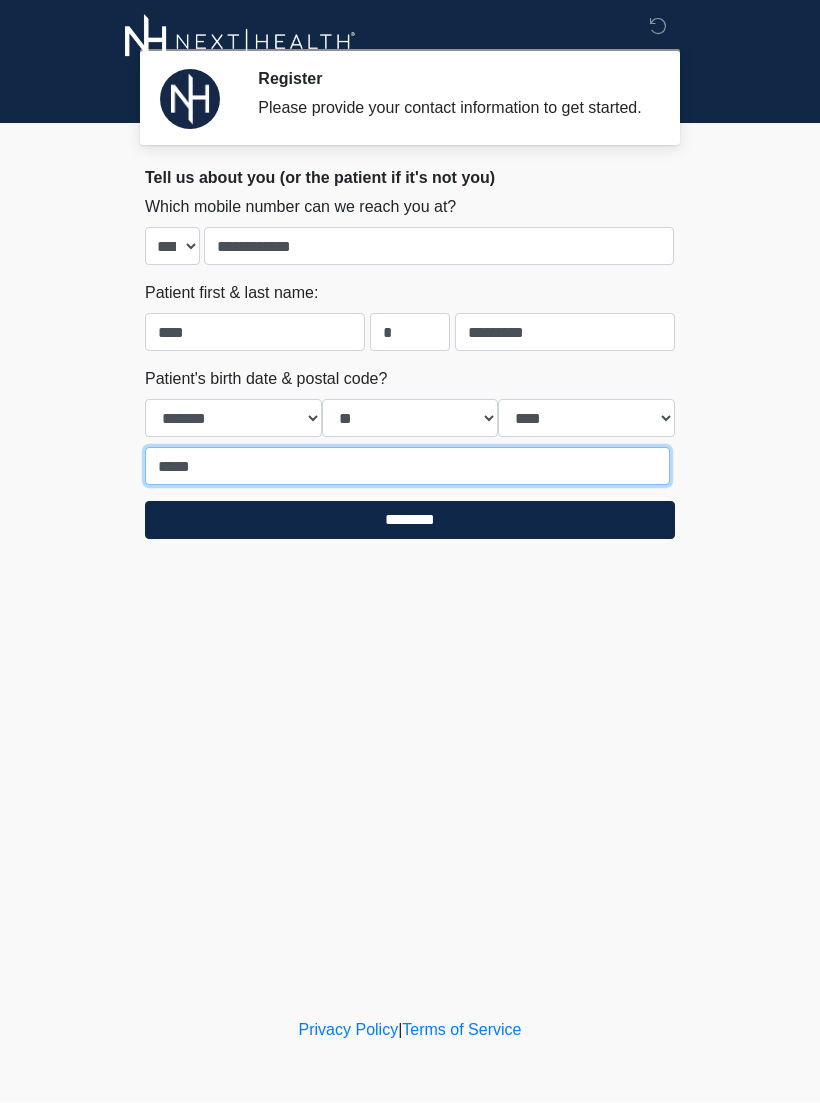 click on "*****" at bounding box center [407, 467] 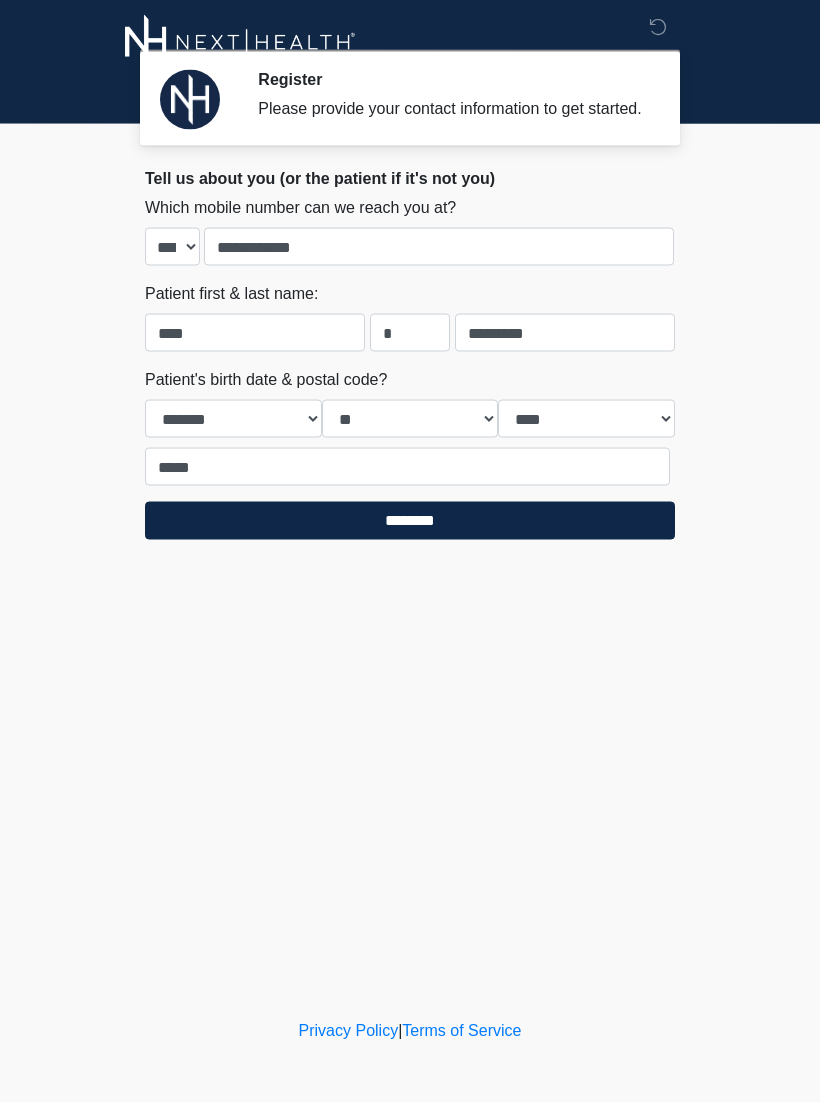 click on "********" at bounding box center (410, 521) 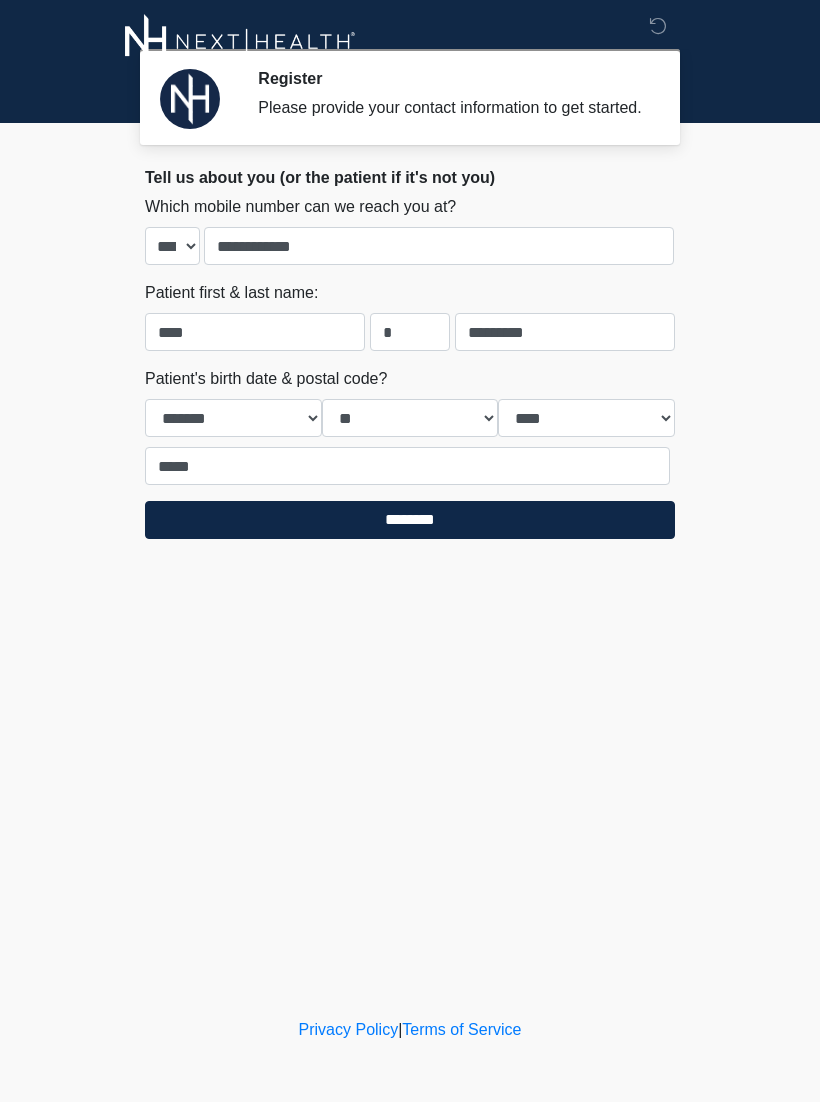 click on "********" at bounding box center (410, 521) 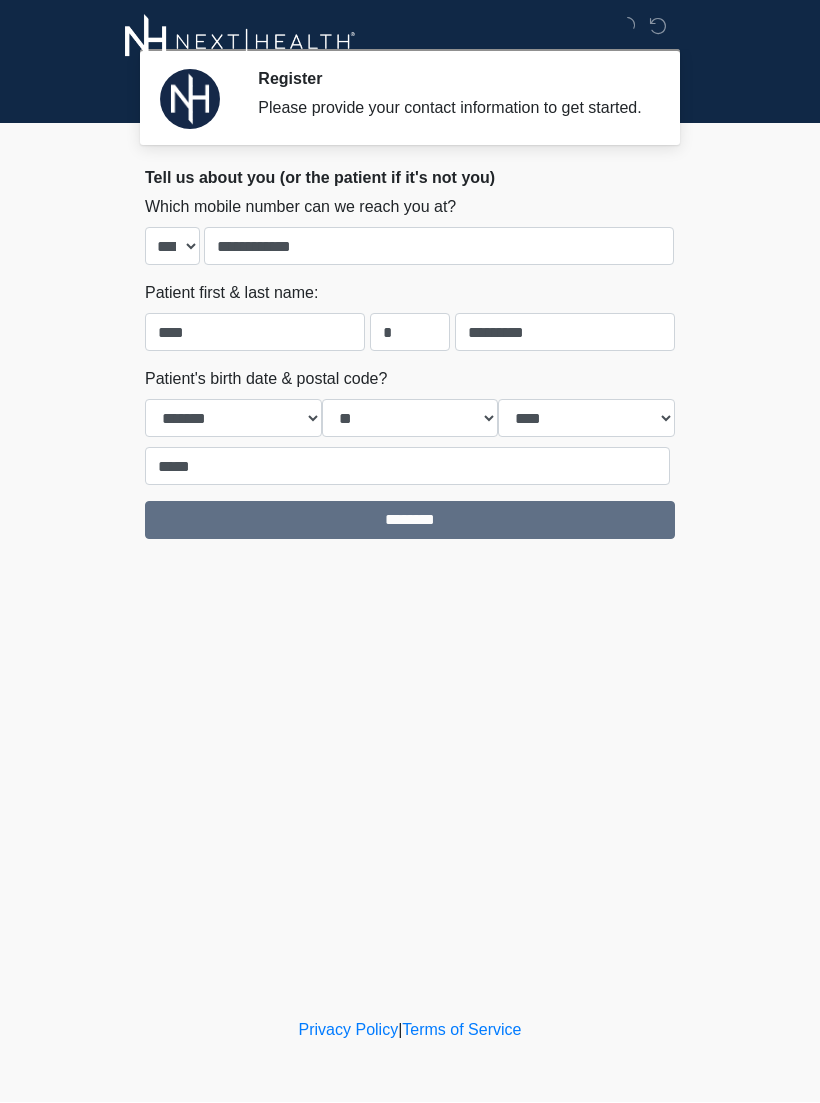 click on "********" at bounding box center [410, 521] 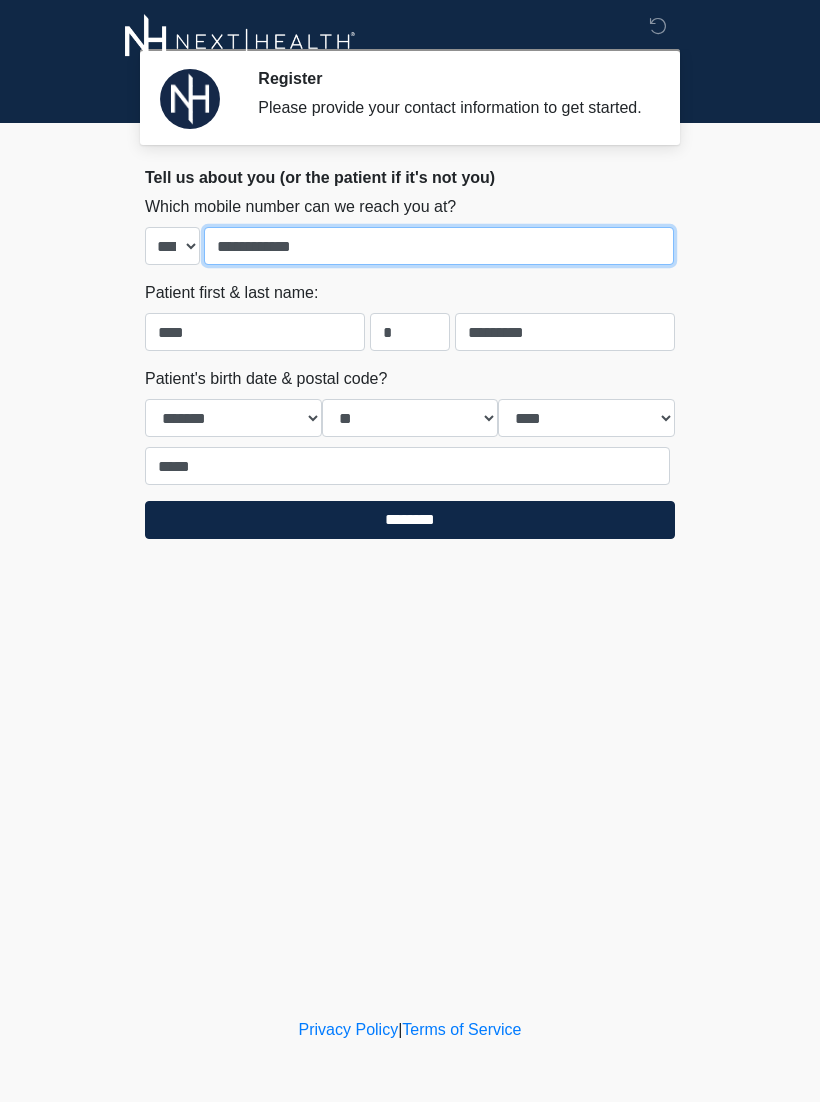 click on "**********" at bounding box center (439, 247) 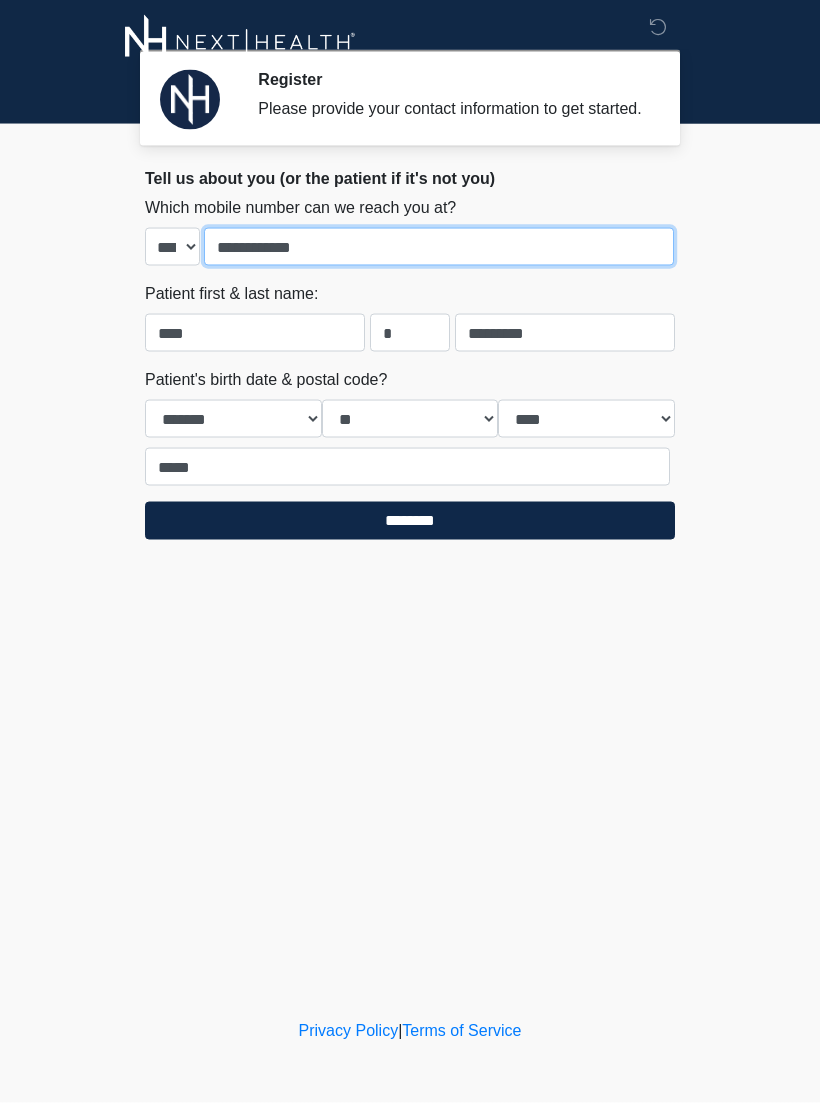 click on "**********" at bounding box center (439, 247) 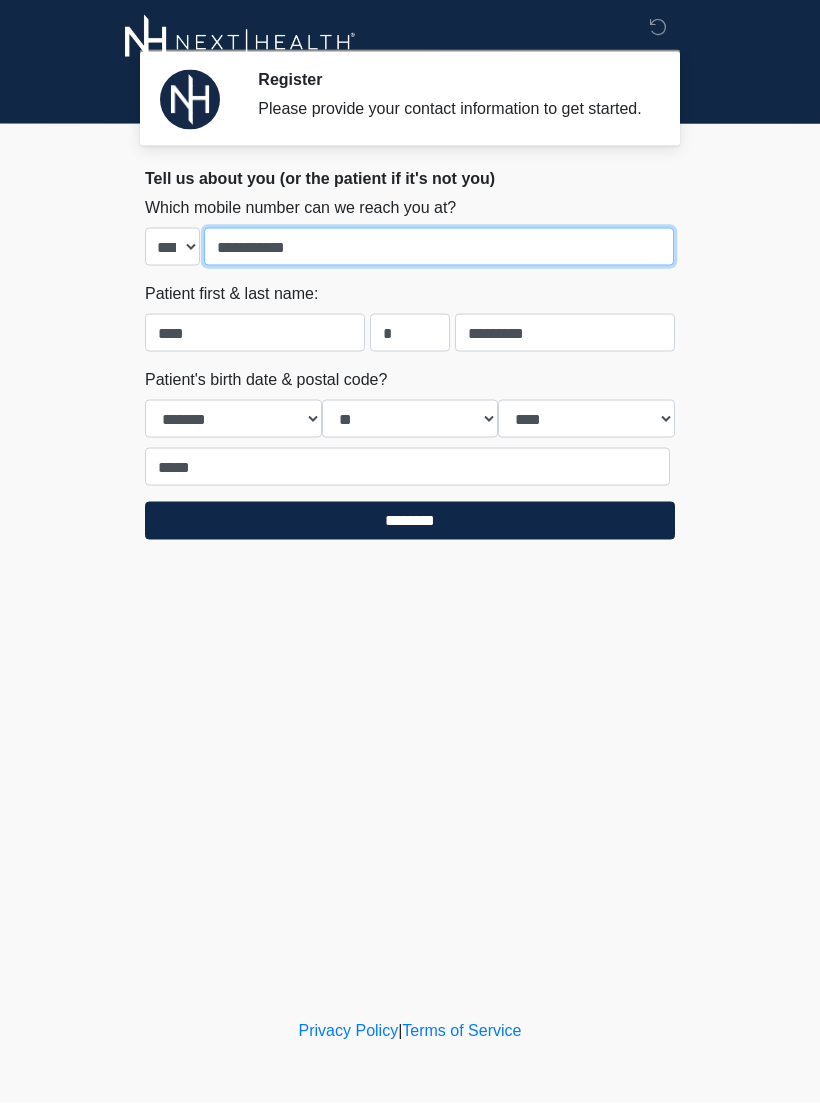 click on "**********" at bounding box center [439, 247] 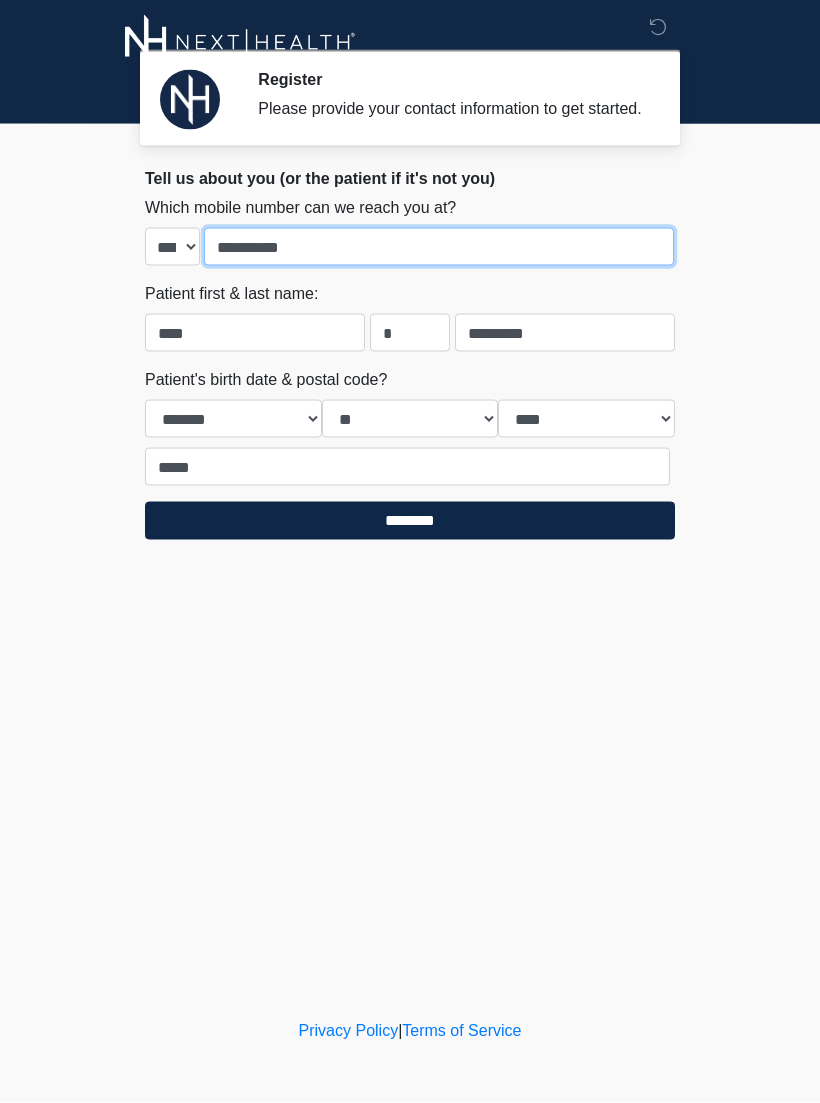 type on "**********" 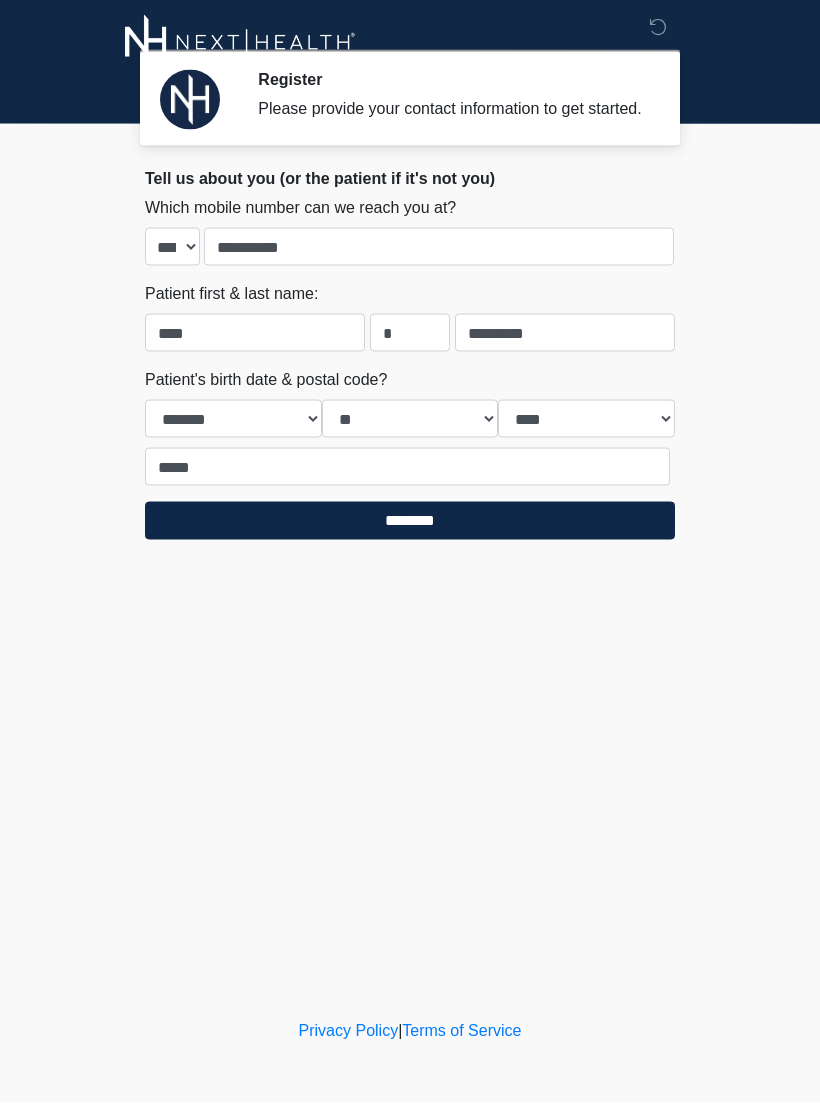 click on "********" at bounding box center [410, 521] 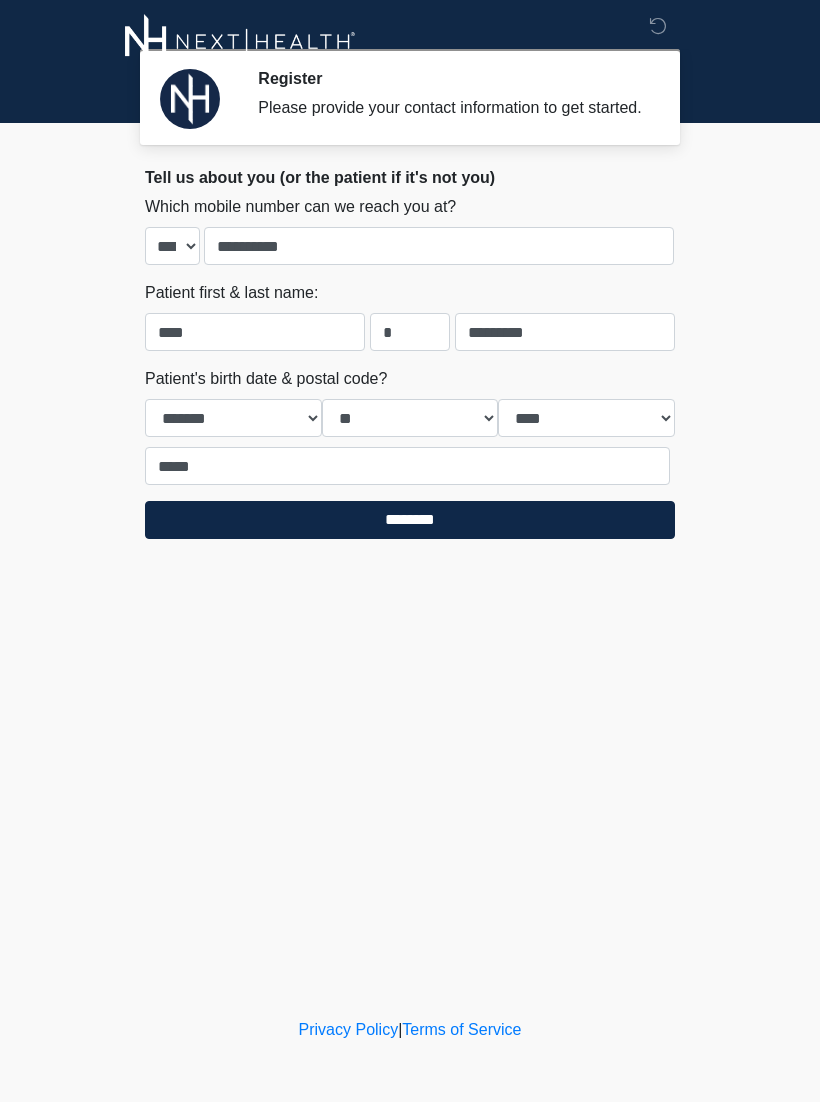 click on "********" at bounding box center (410, 521) 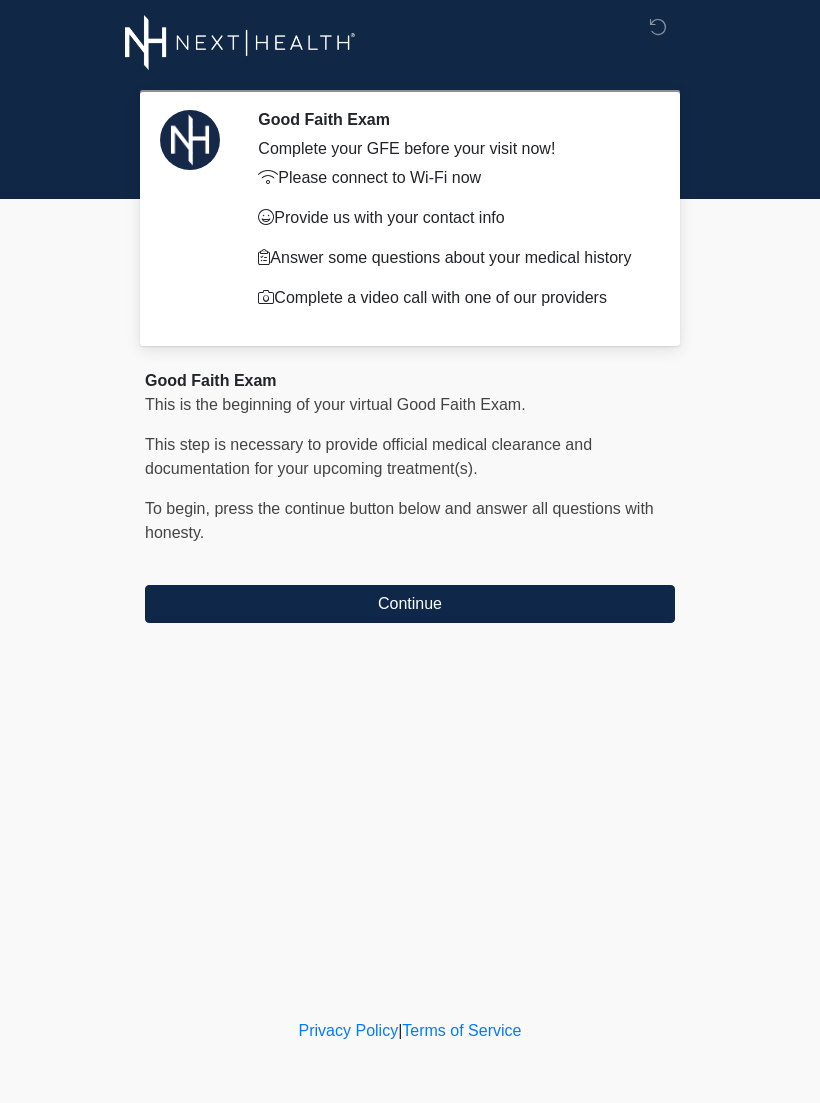 scroll, scrollTop: 1, scrollLeft: 0, axis: vertical 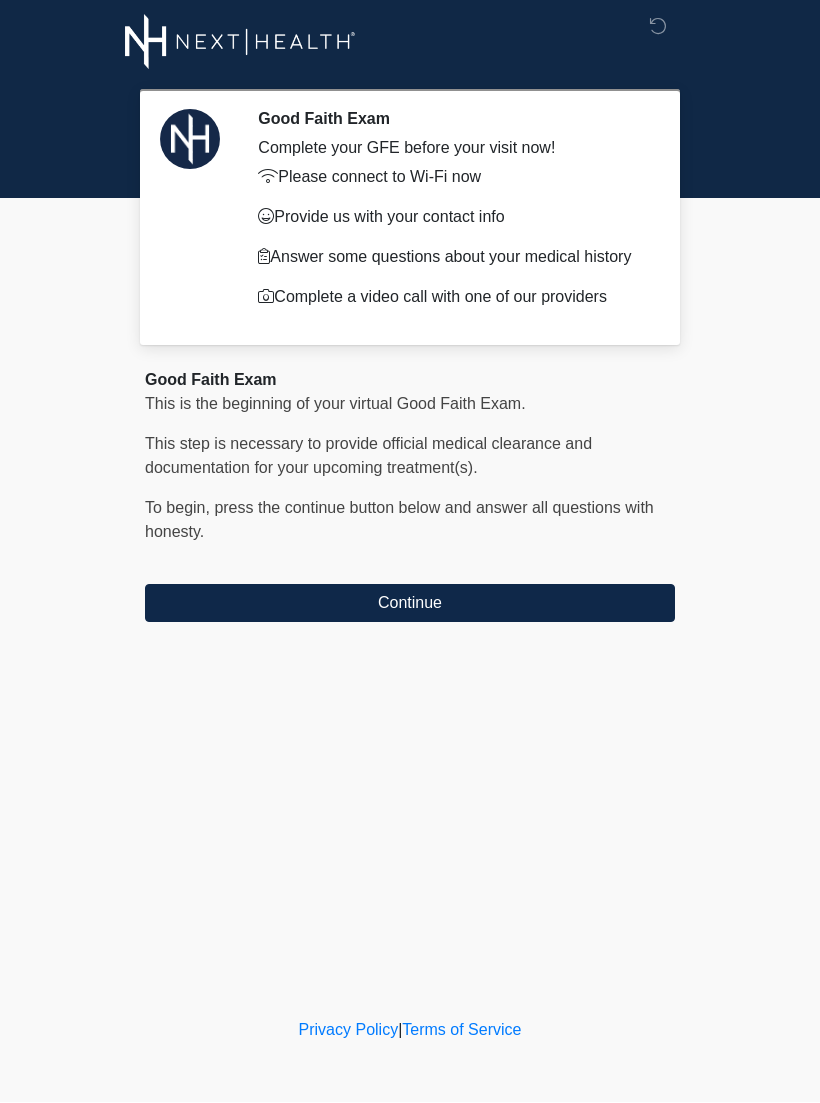 click on "Continue" at bounding box center (410, 604) 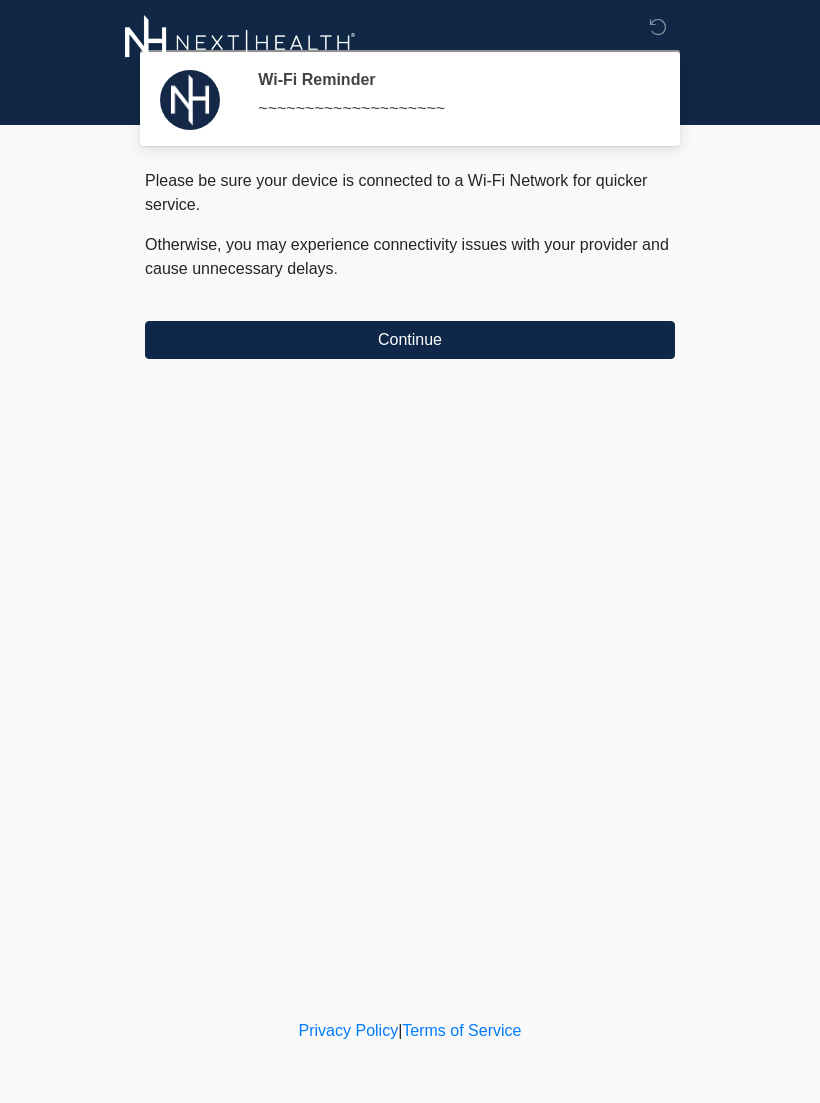 click on "Continue" at bounding box center (410, 340) 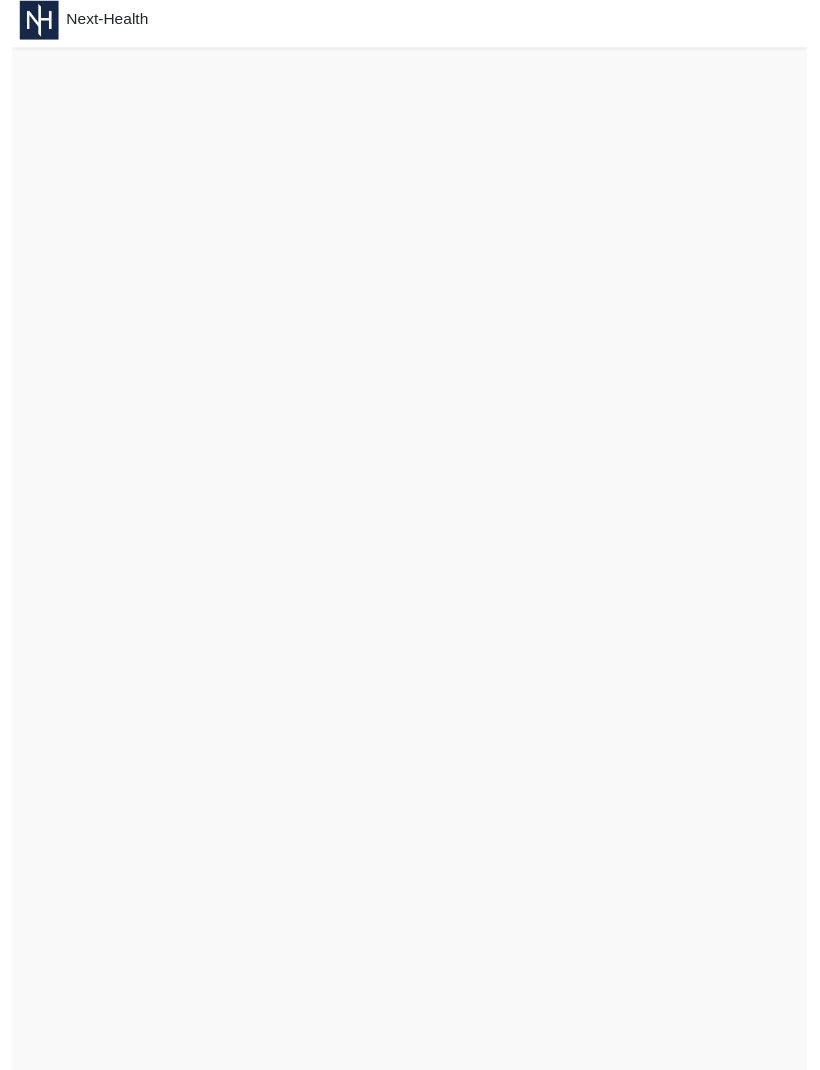 scroll, scrollTop: 49, scrollLeft: 0, axis: vertical 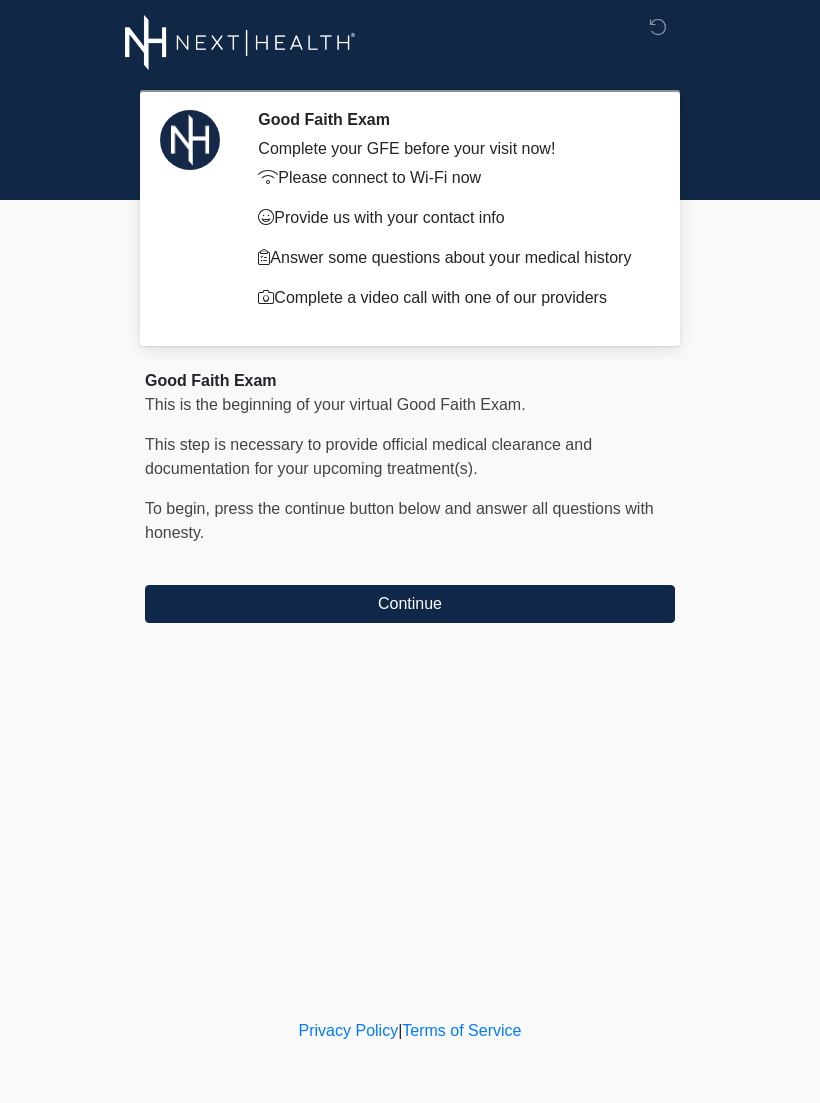 click on "Continue" at bounding box center [410, 604] 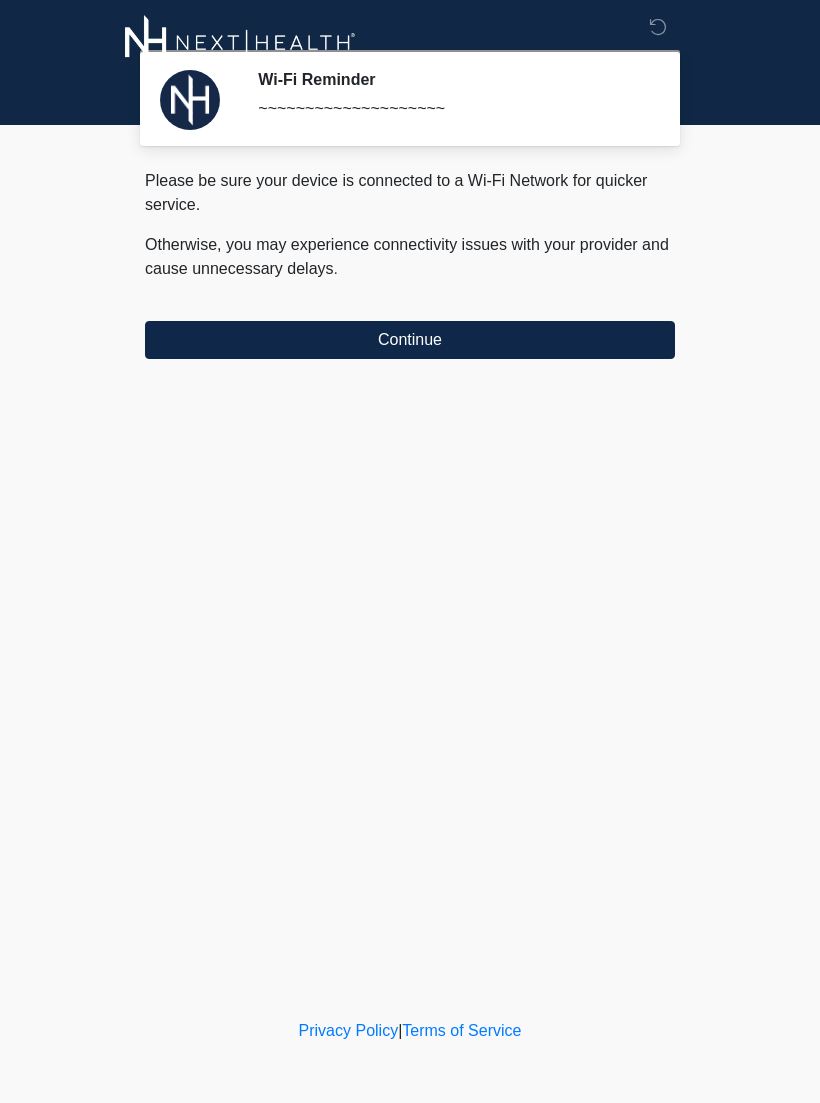 click on "Continue" at bounding box center [410, 340] 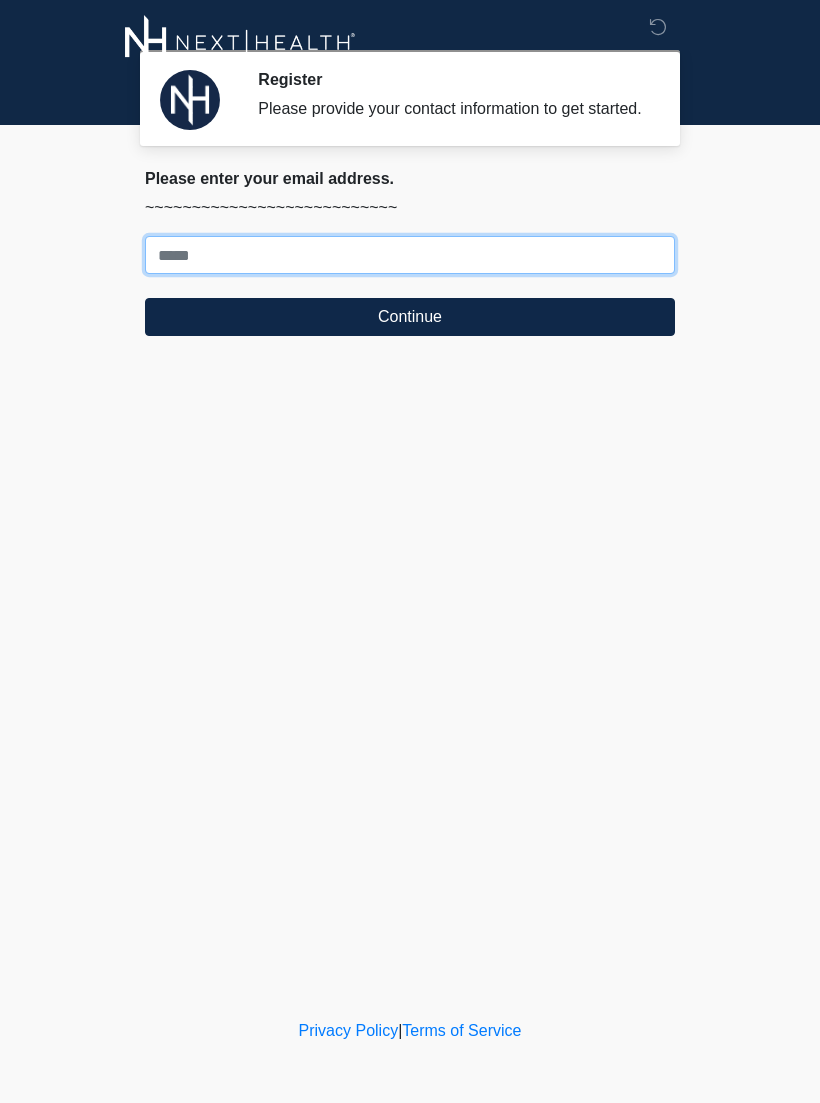 click on "Where should we email your treatment plan?" at bounding box center (410, 255) 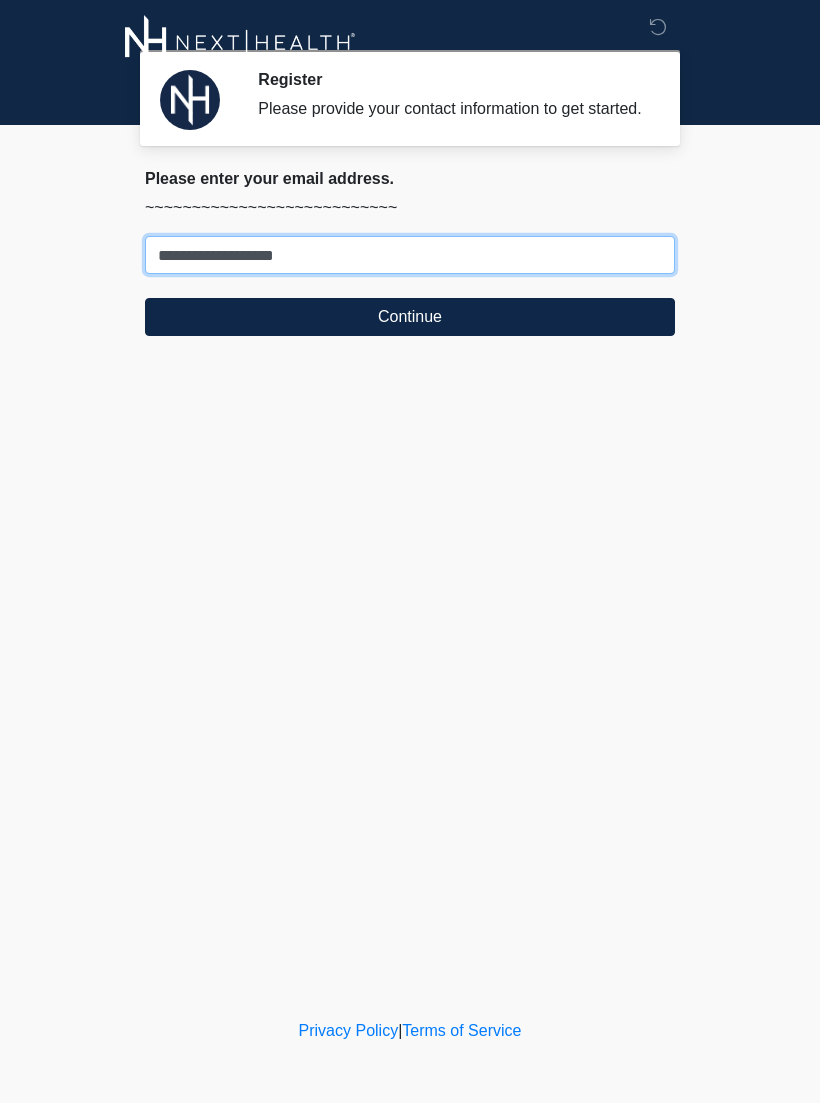 type on "**********" 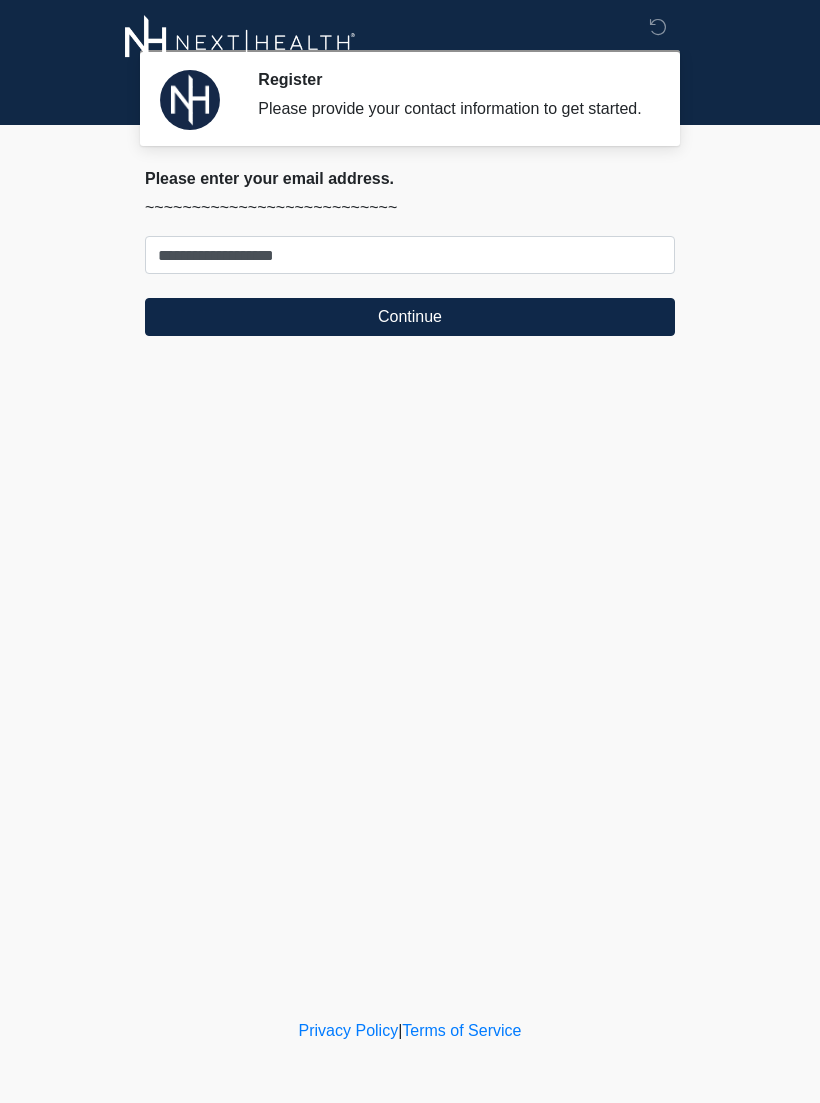 click on "Continue" at bounding box center (410, 317) 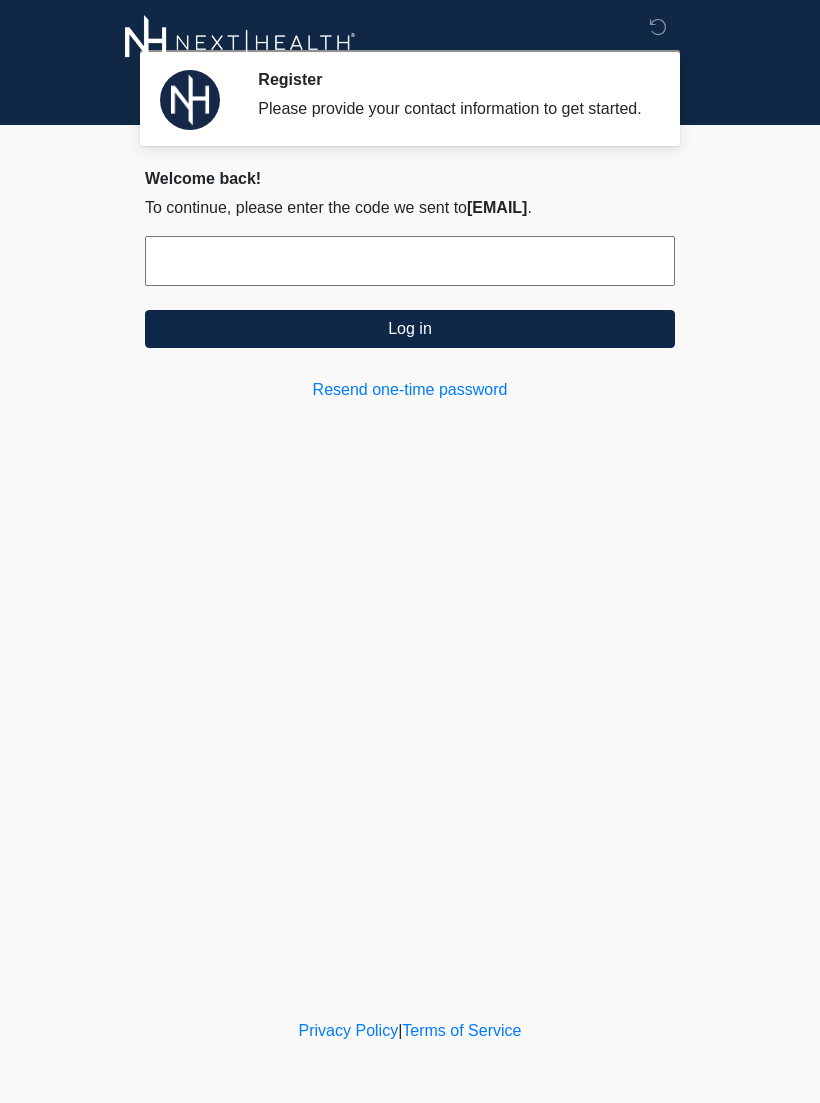 click at bounding box center [410, 261] 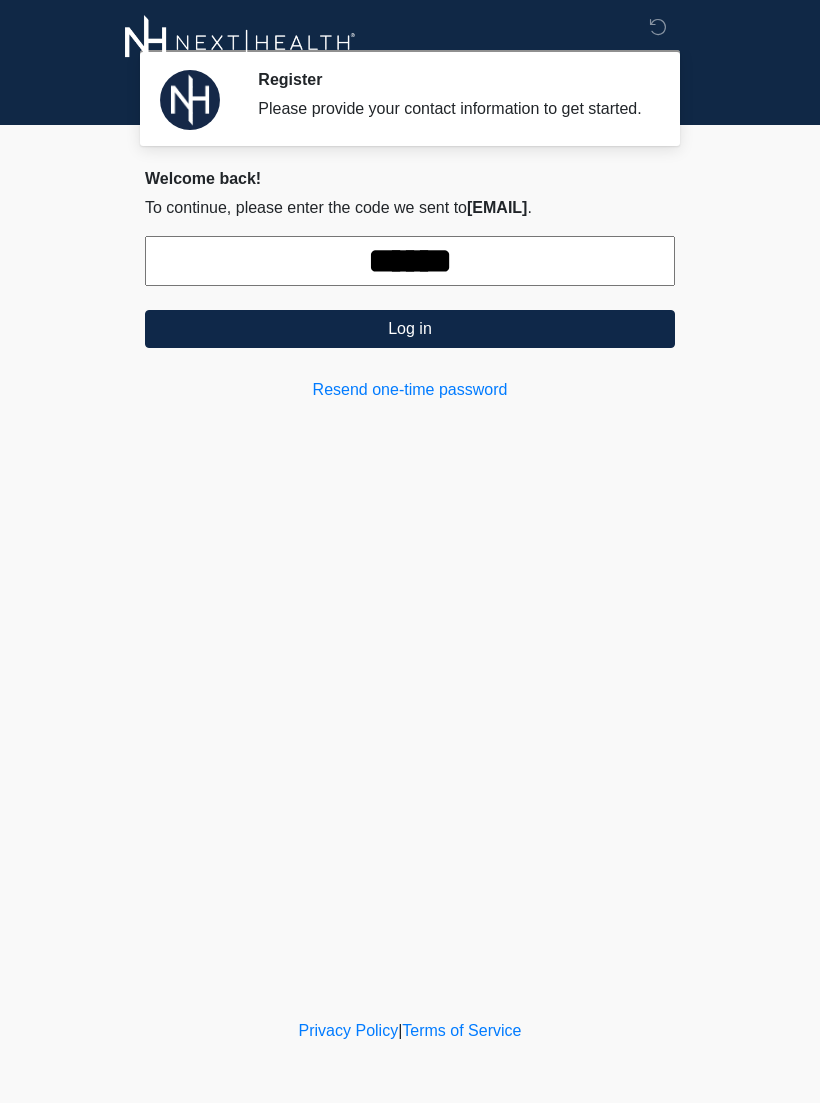 type on "******" 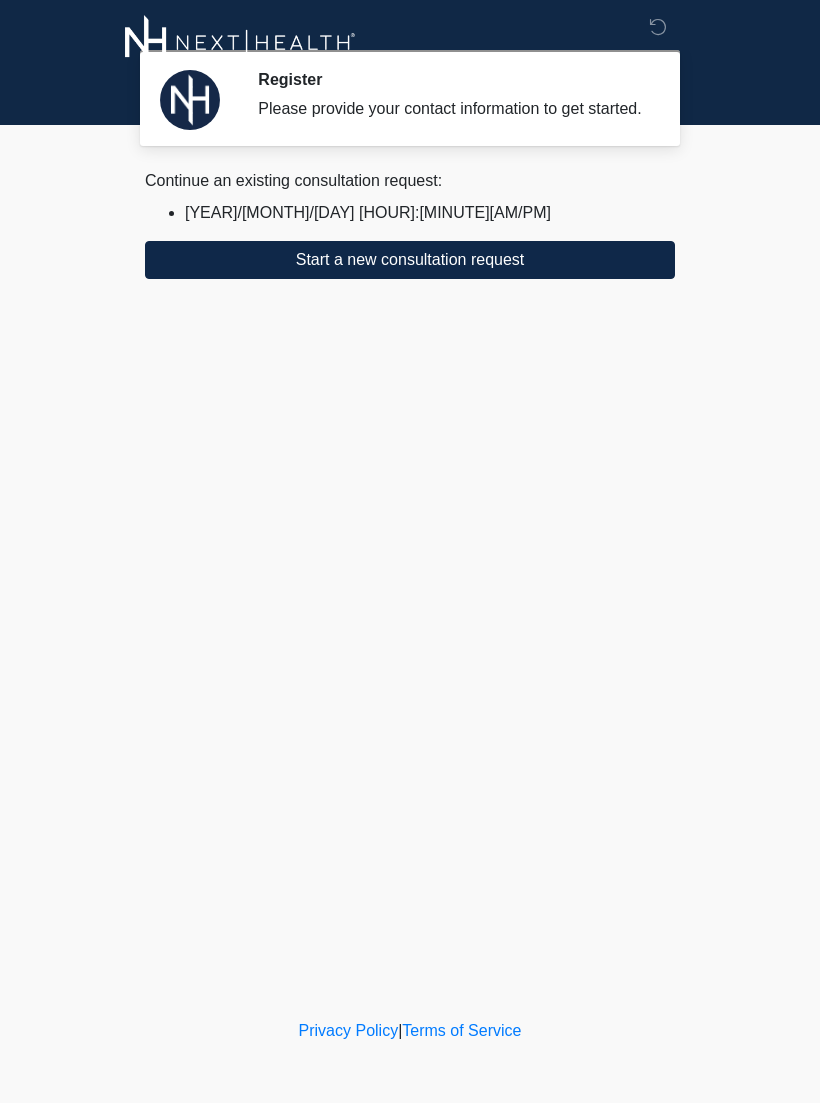 click on "Start a new consultation request" at bounding box center (410, 260) 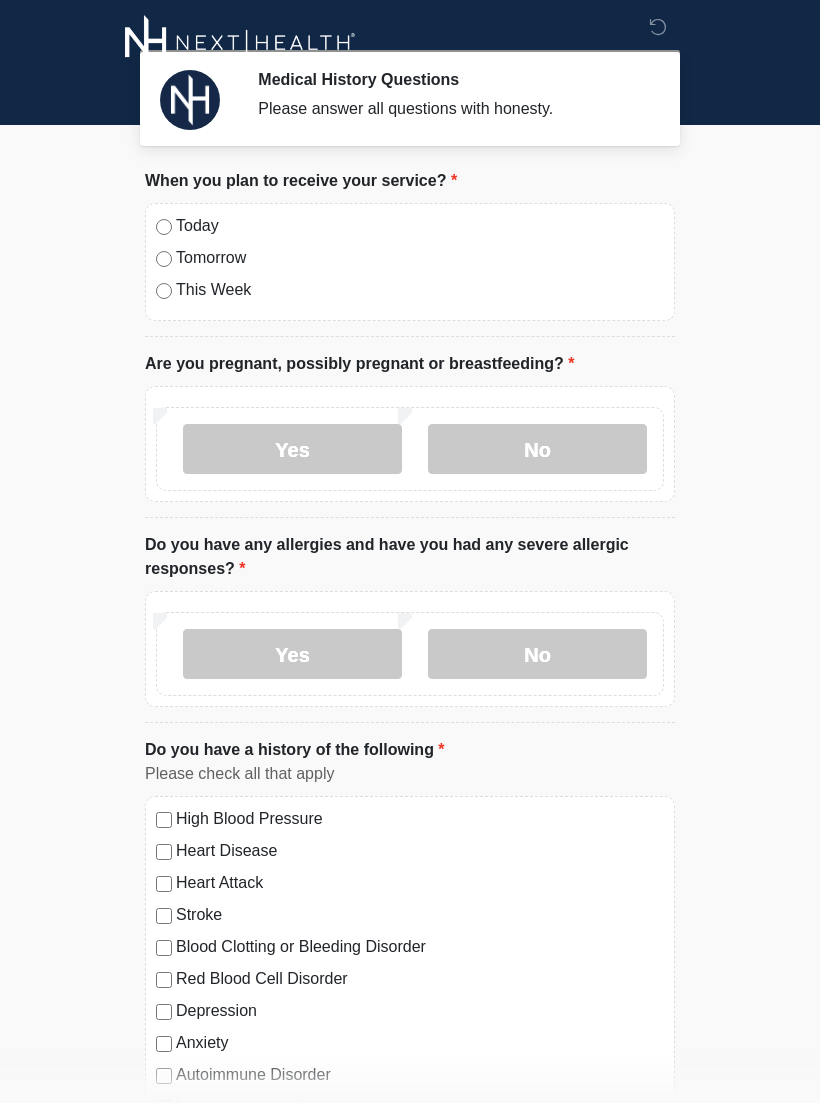 click on "Today" at bounding box center [420, 226] 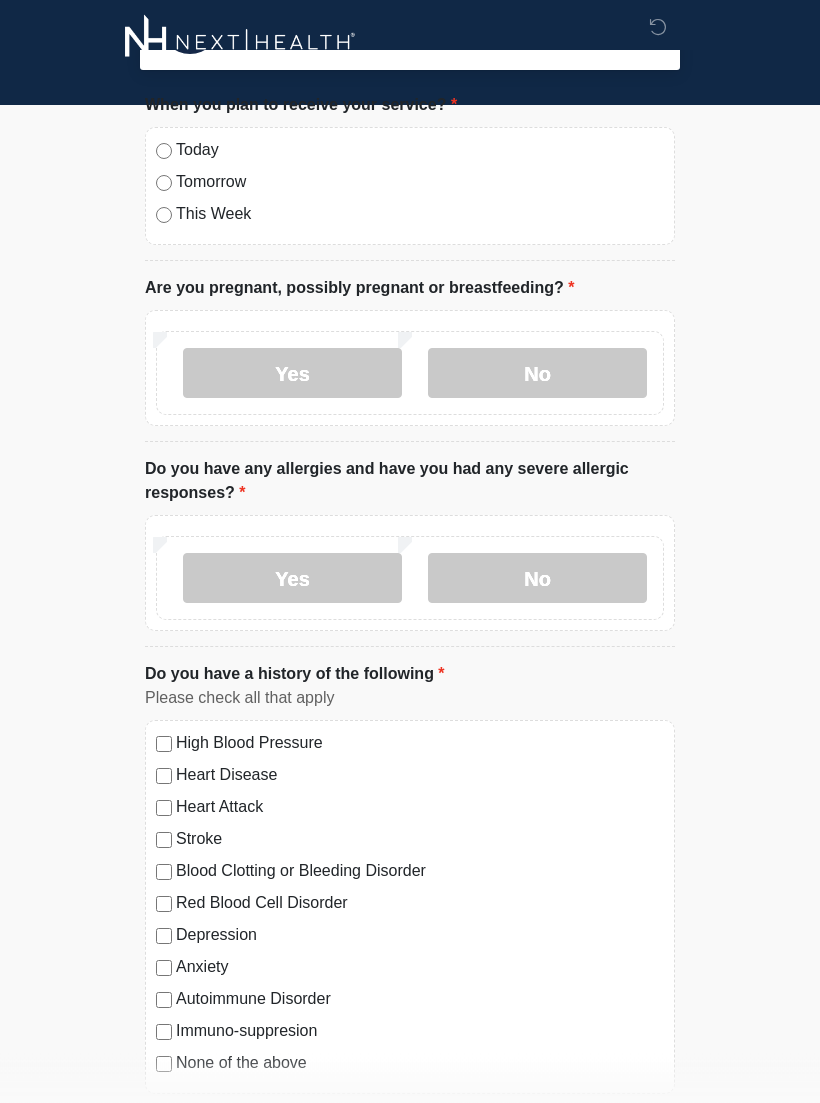 scroll, scrollTop: 0, scrollLeft: 0, axis: both 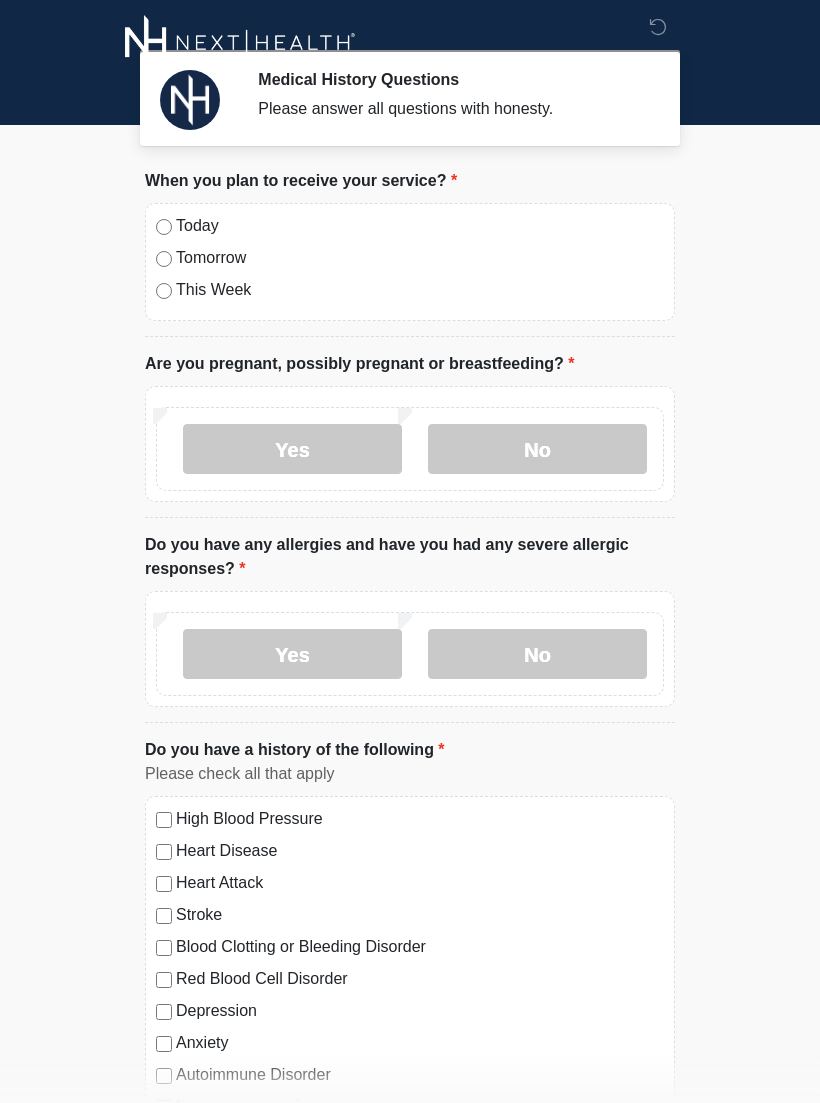 click on "No" at bounding box center [537, 449] 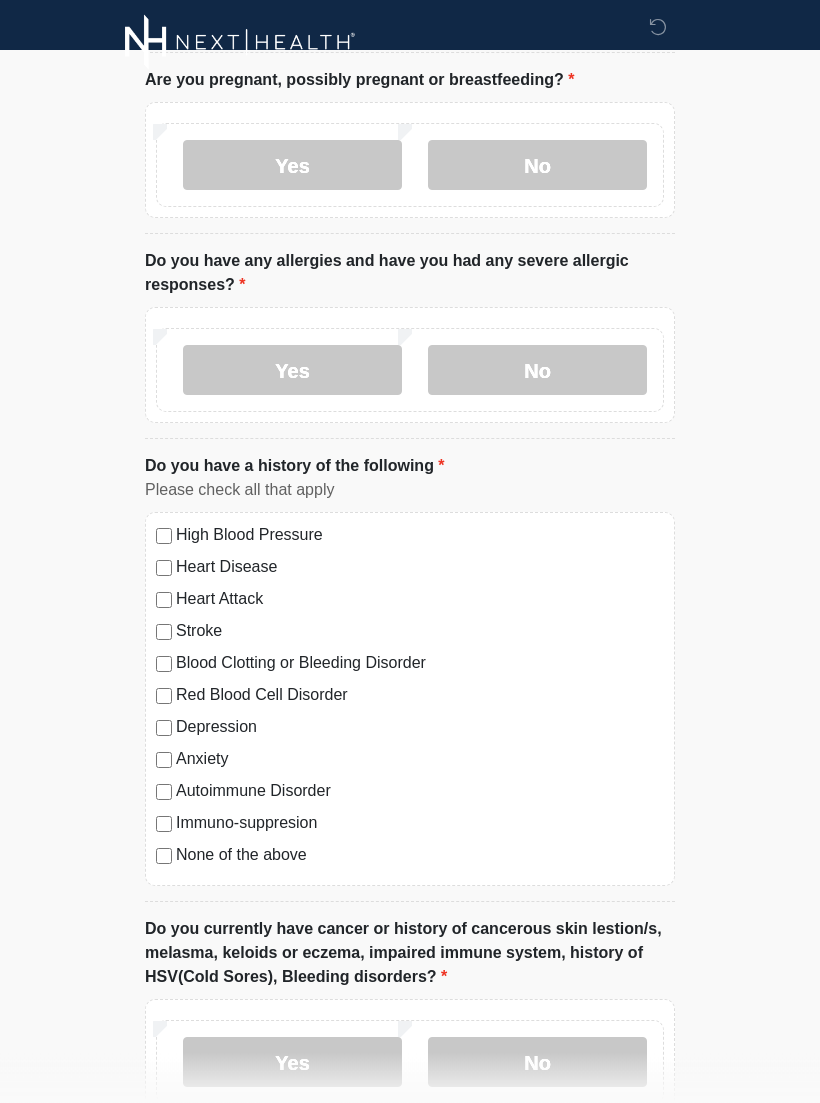 scroll, scrollTop: 284, scrollLeft: 0, axis: vertical 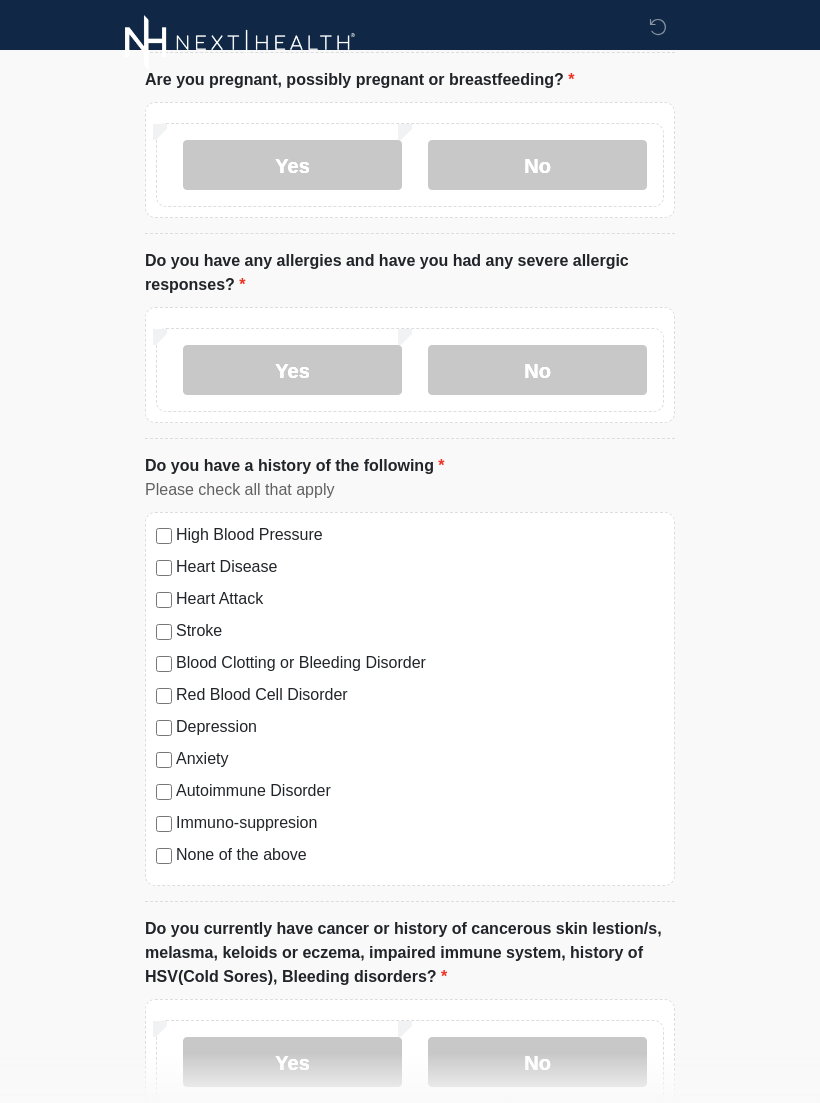 click on "None of the above" at bounding box center (410, 855) 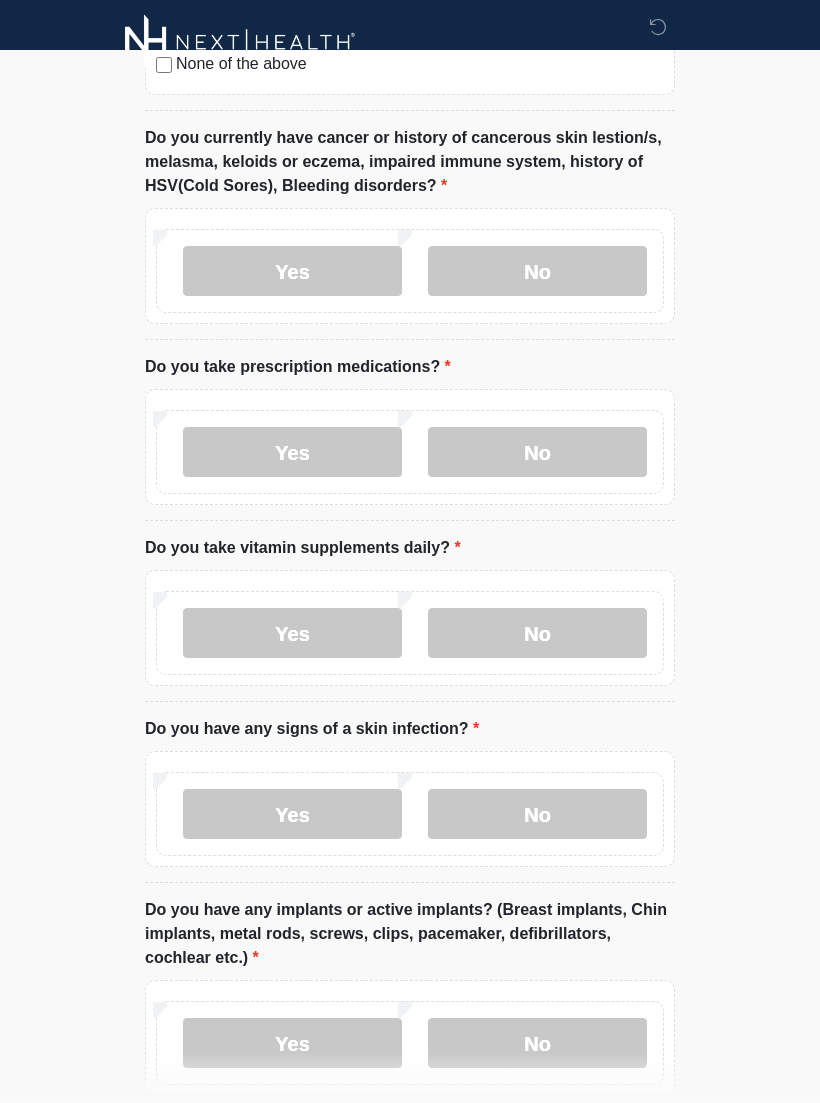scroll, scrollTop: 1075, scrollLeft: 0, axis: vertical 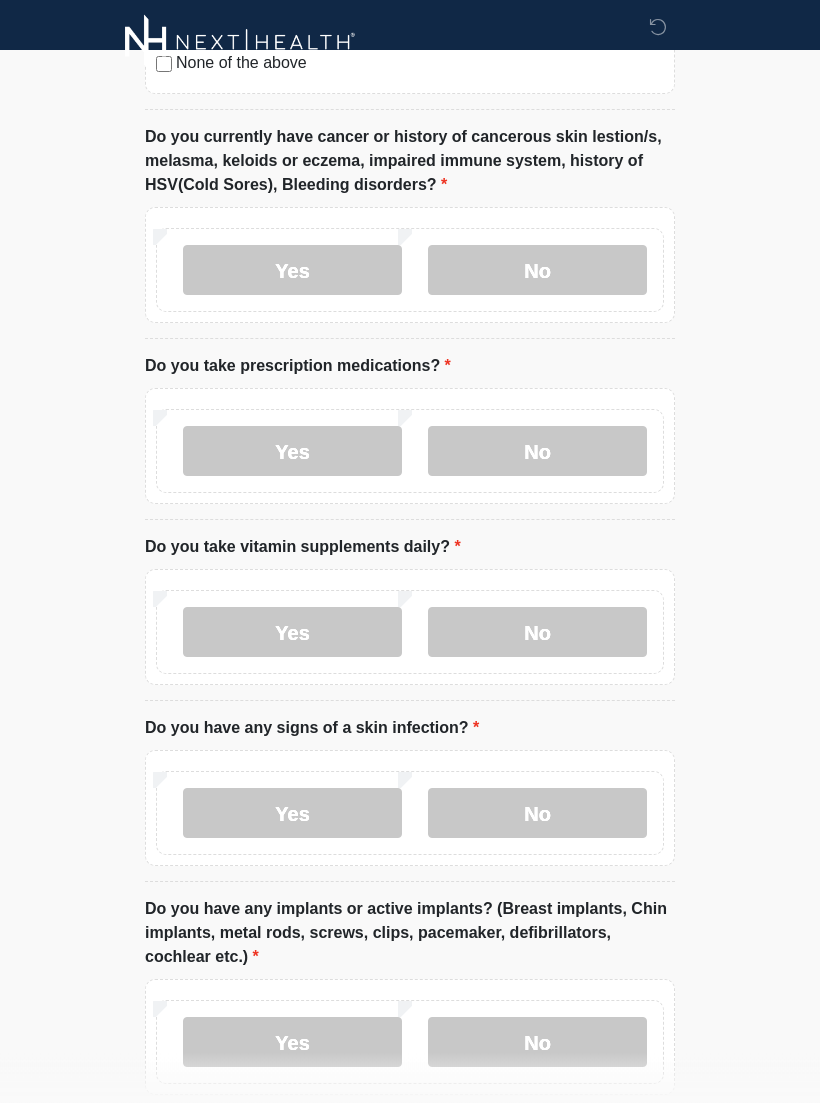 click on "No" at bounding box center [537, 452] 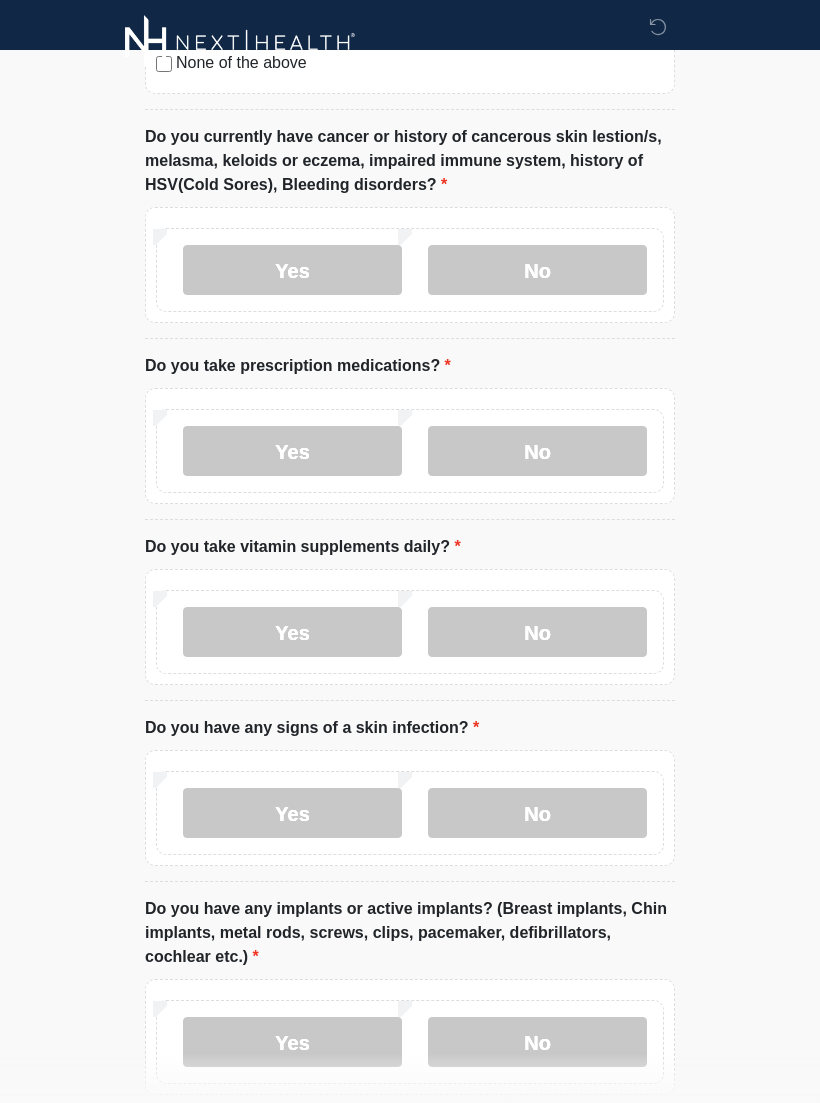 click on "Yes" at bounding box center (292, 632) 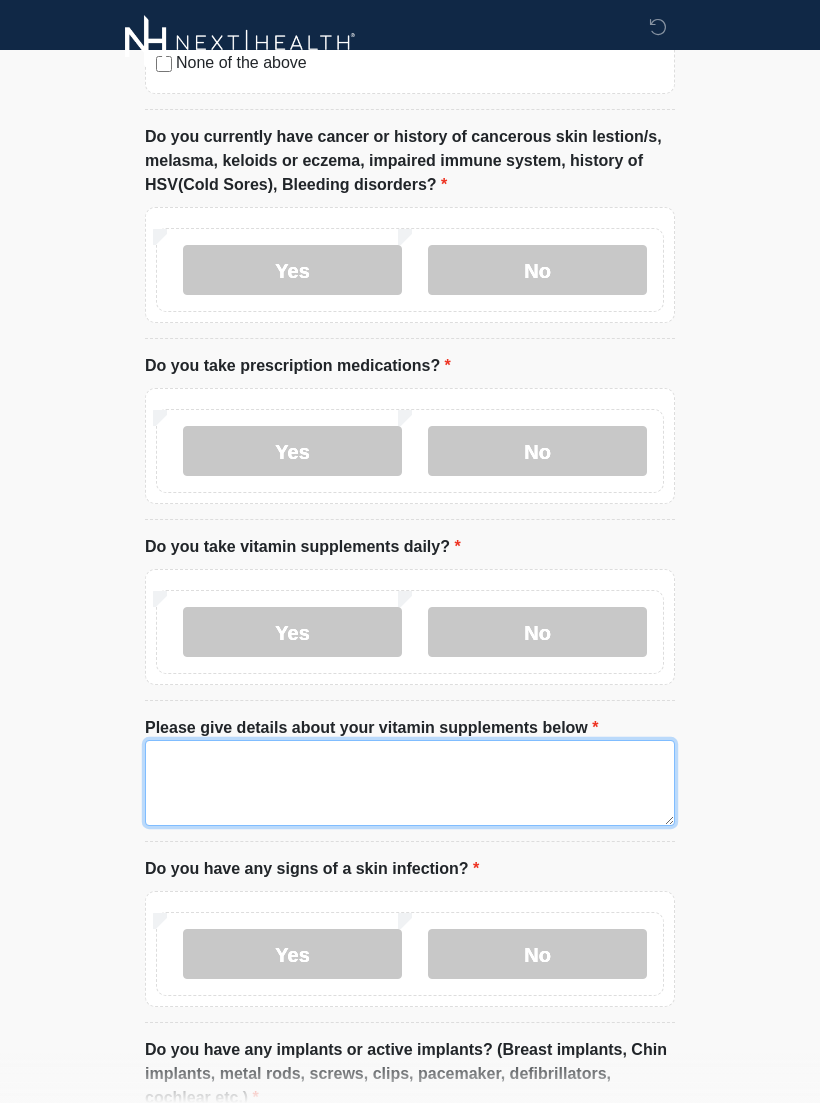 click on "Please give details about your vitamin supplements below" at bounding box center (410, 783) 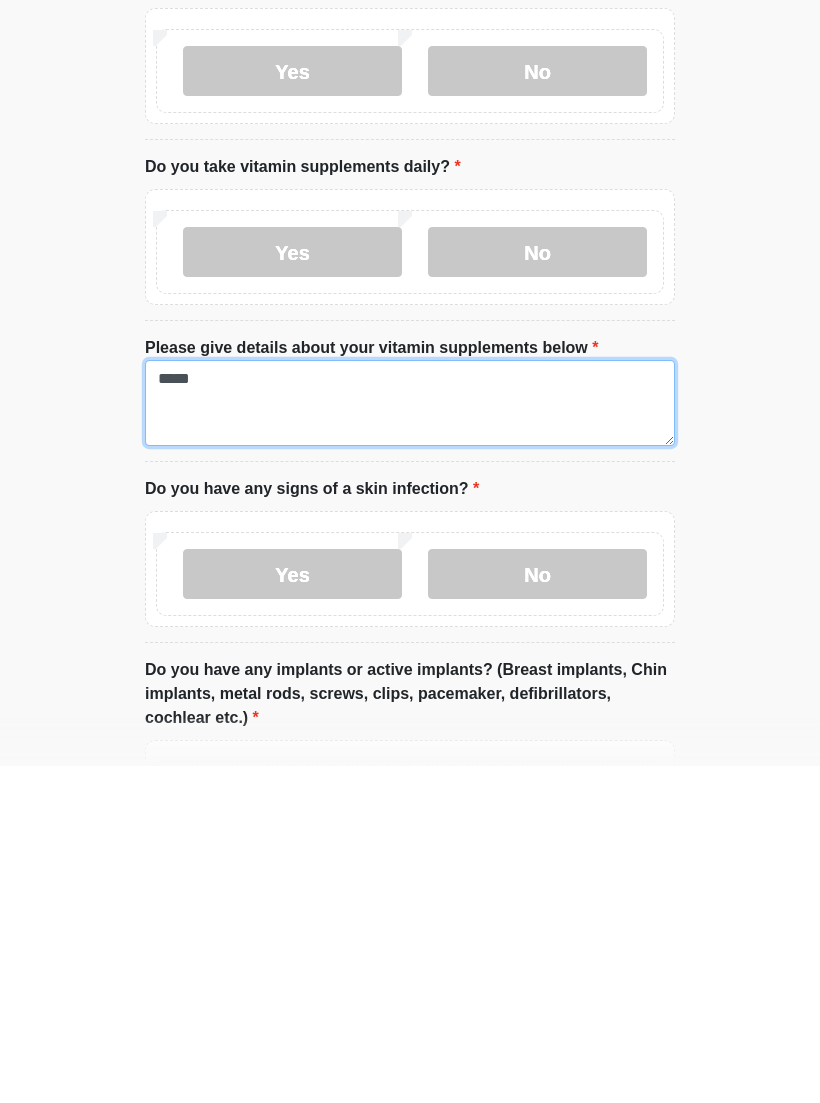 type on "*****" 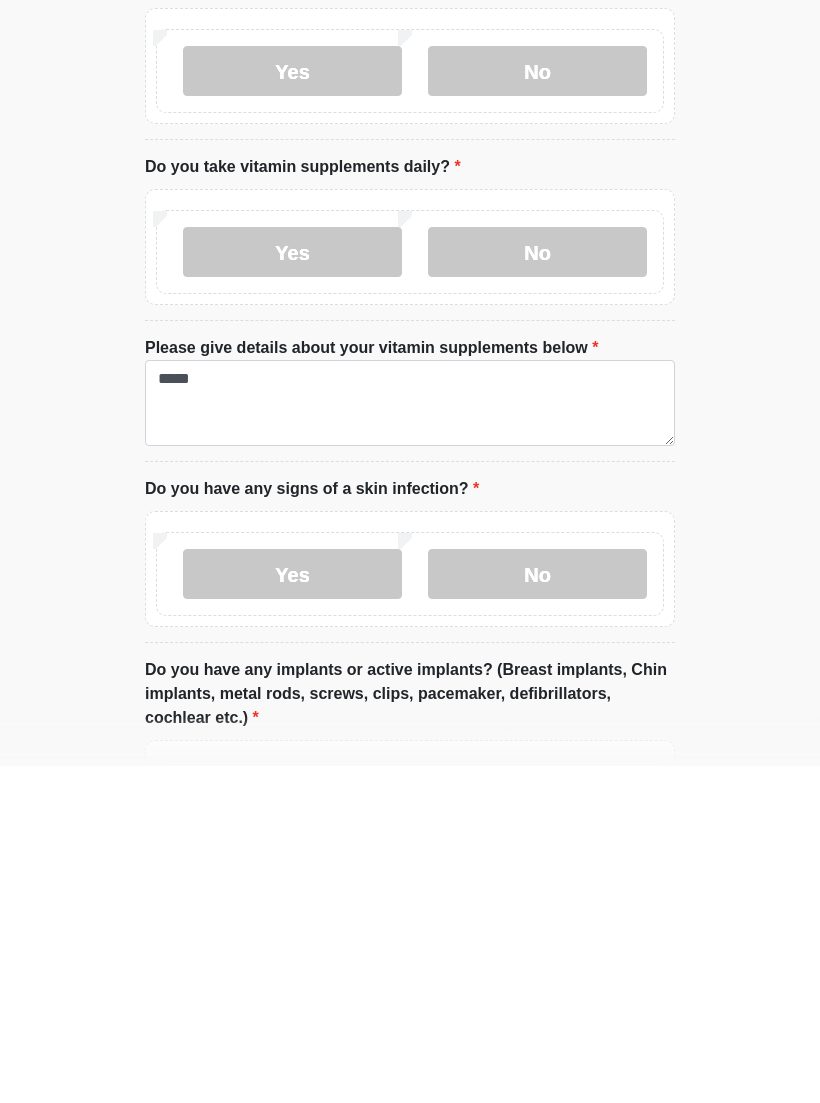 click on "No" at bounding box center (537, 911) 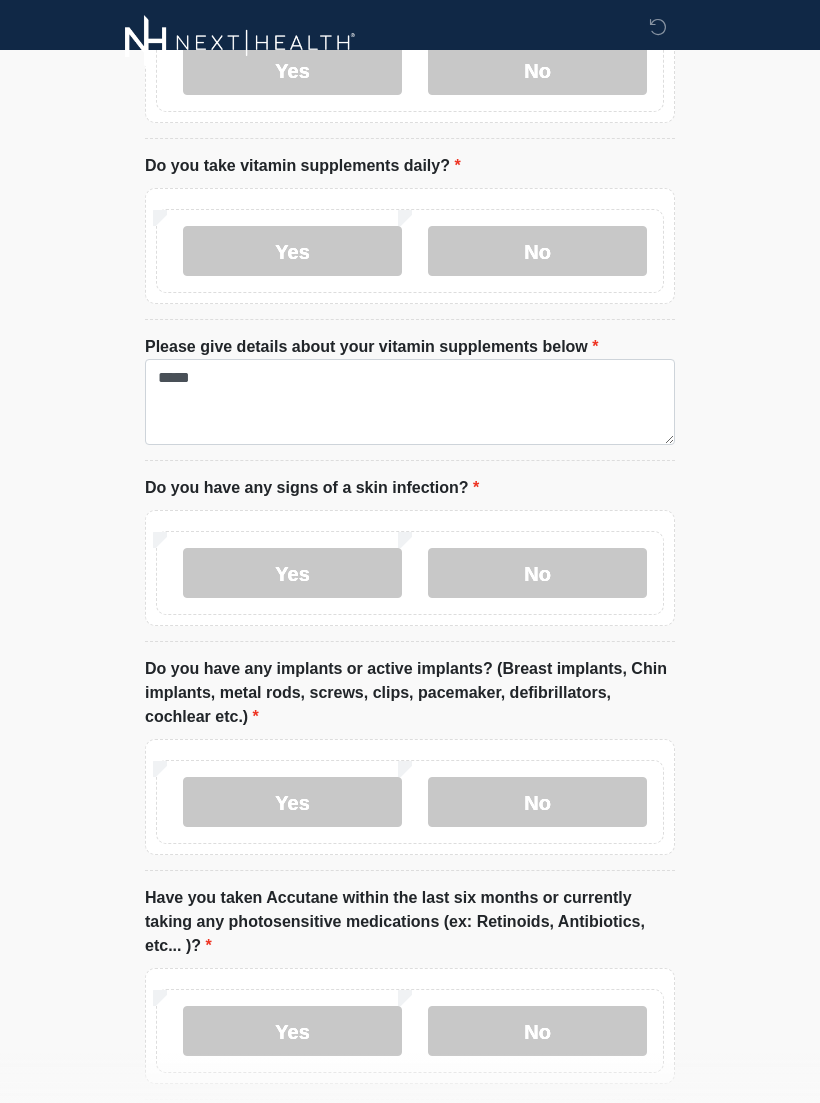 click on "No" at bounding box center (537, 802) 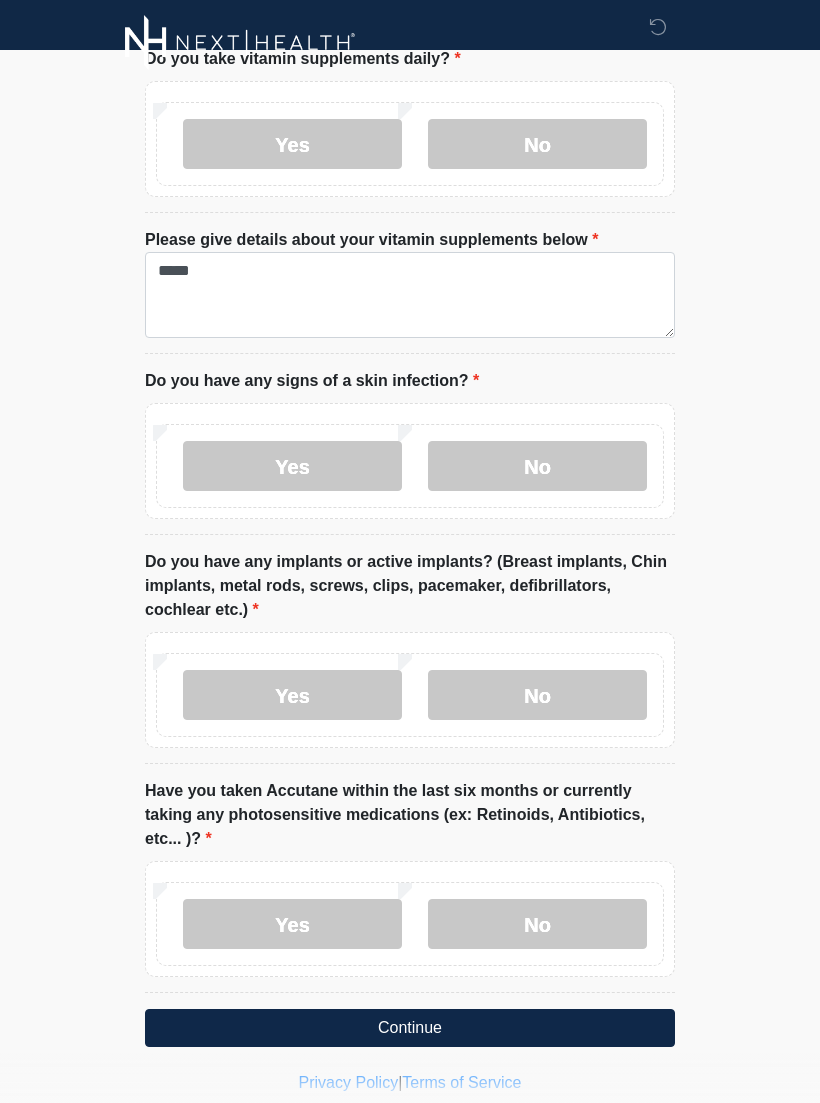 scroll, scrollTop: 1578, scrollLeft: 0, axis: vertical 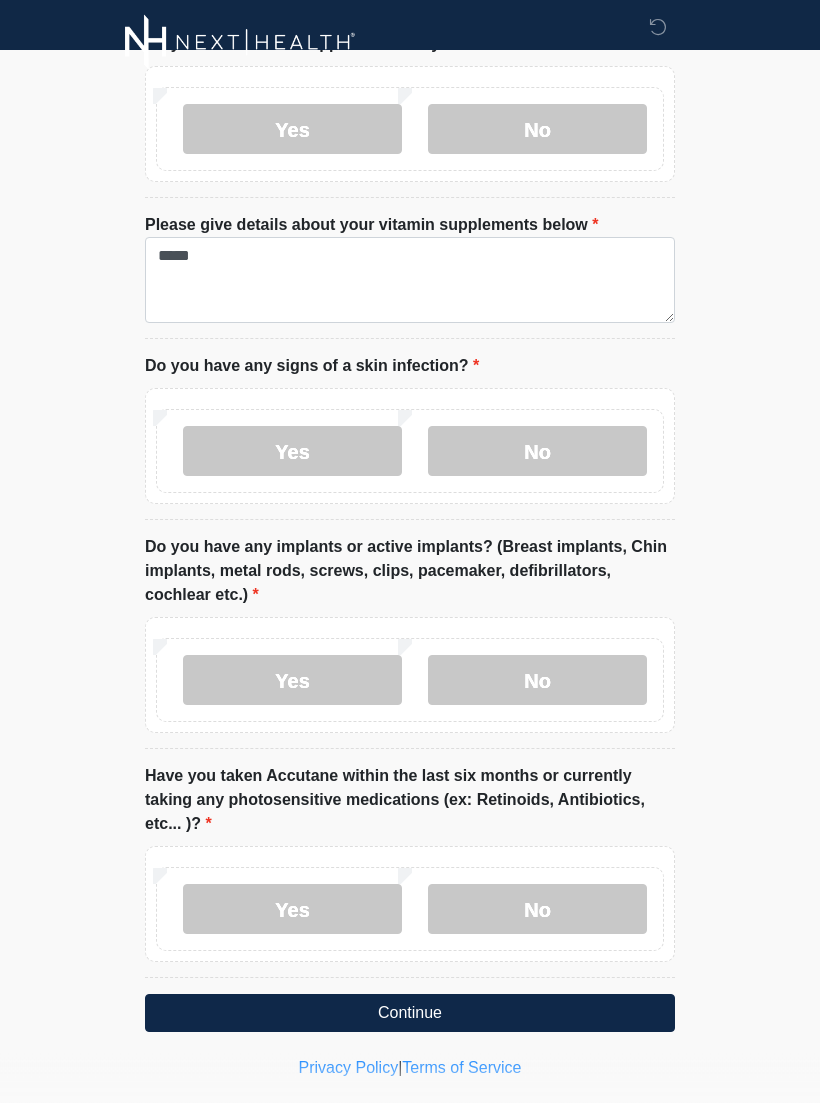 click on "No" at bounding box center [537, 910] 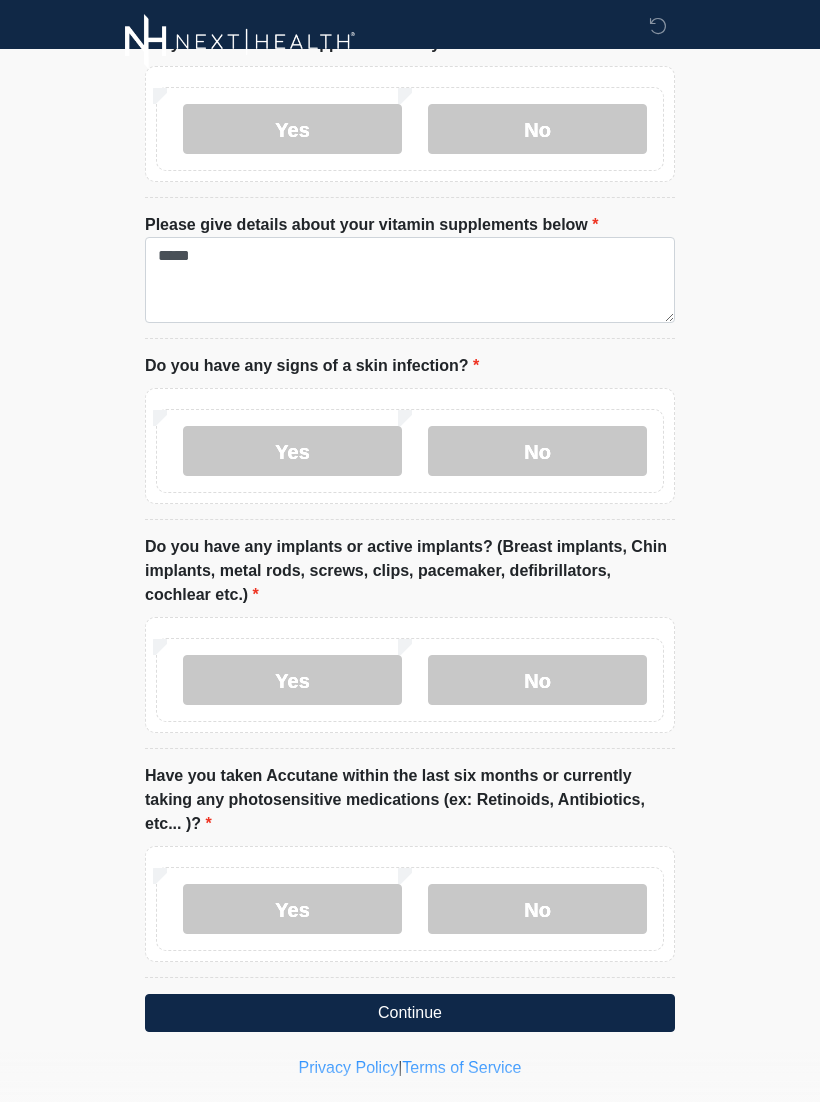 click on "Continue" at bounding box center (410, 1014) 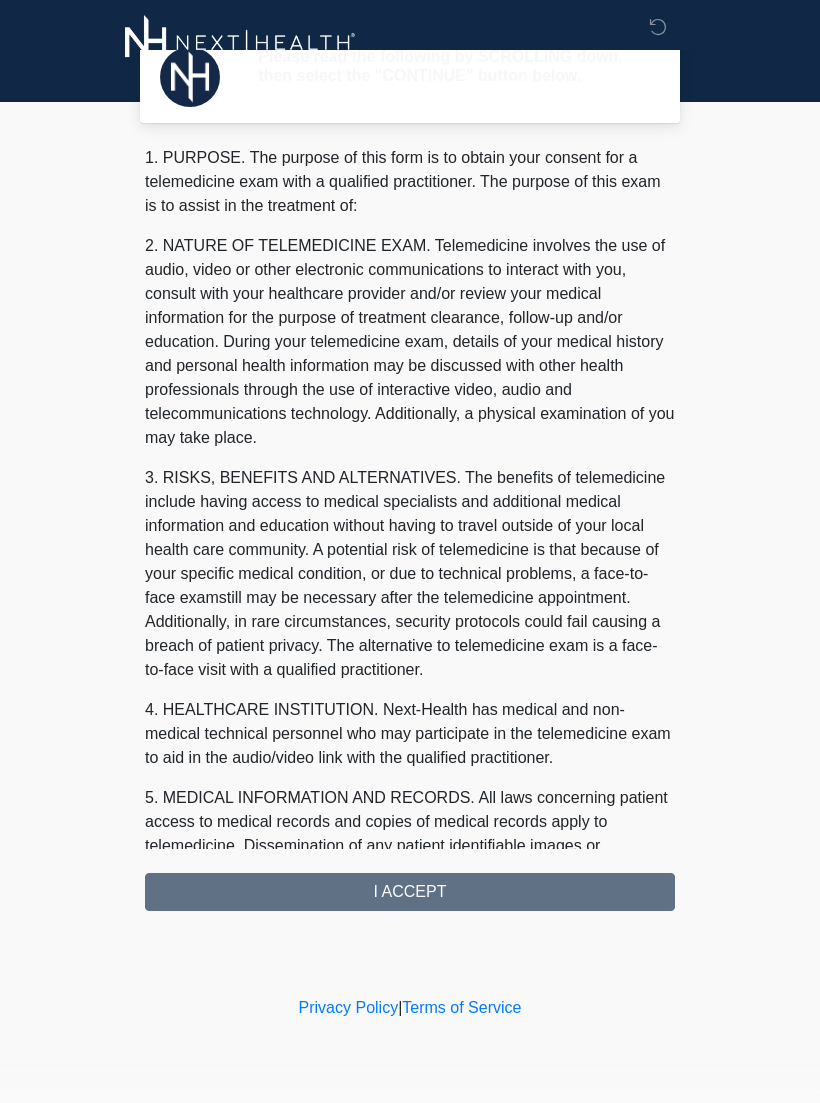 scroll, scrollTop: 0, scrollLeft: 0, axis: both 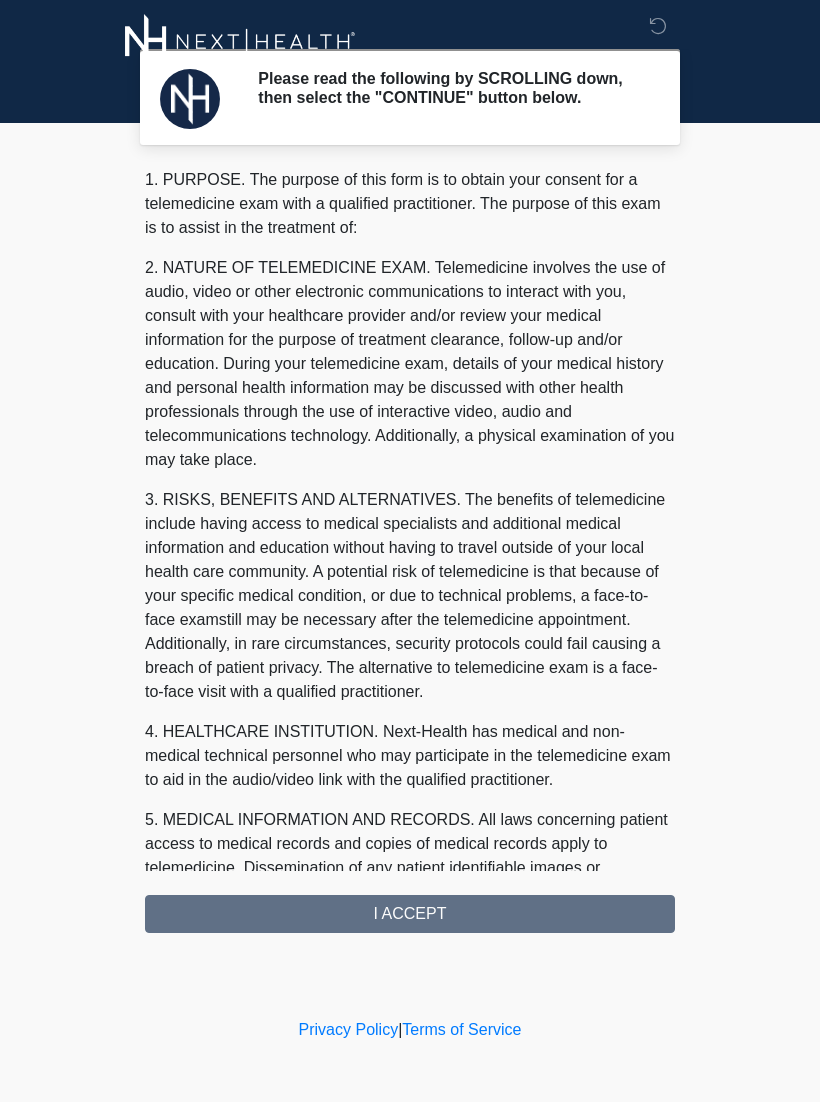 click on "1. PURPOSE. The purpose of this form is to obtain your consent for a telemedicine exam with a qualified practitioner. The purpose of this exam is to assist in the treatment of:  2. NATURE OF TELEMEDICINE EXAM. Telemedicine involves the use of audio, video or other electronic communications to interact with you, consult with your healthcare provider and/or review your medical information for the purpose of treatment clearance, follow-up and/or education. During your telemedicine exam, details of your medical history and personal health information may be discussed with other health professionals through the use of interactive video, audio and telecommunications technology. Additionally, a physical examination of you may take place. 4. HEALTHCARE INSTITUTION. Next-Health has medical and non-medical technical personnel who may participate in the telemedicine exam to aid in the audio/video link with the qualified practitioner.  8. MANDATORY IN-STATE TELEHEALTH" at bounding box center (410, 551) 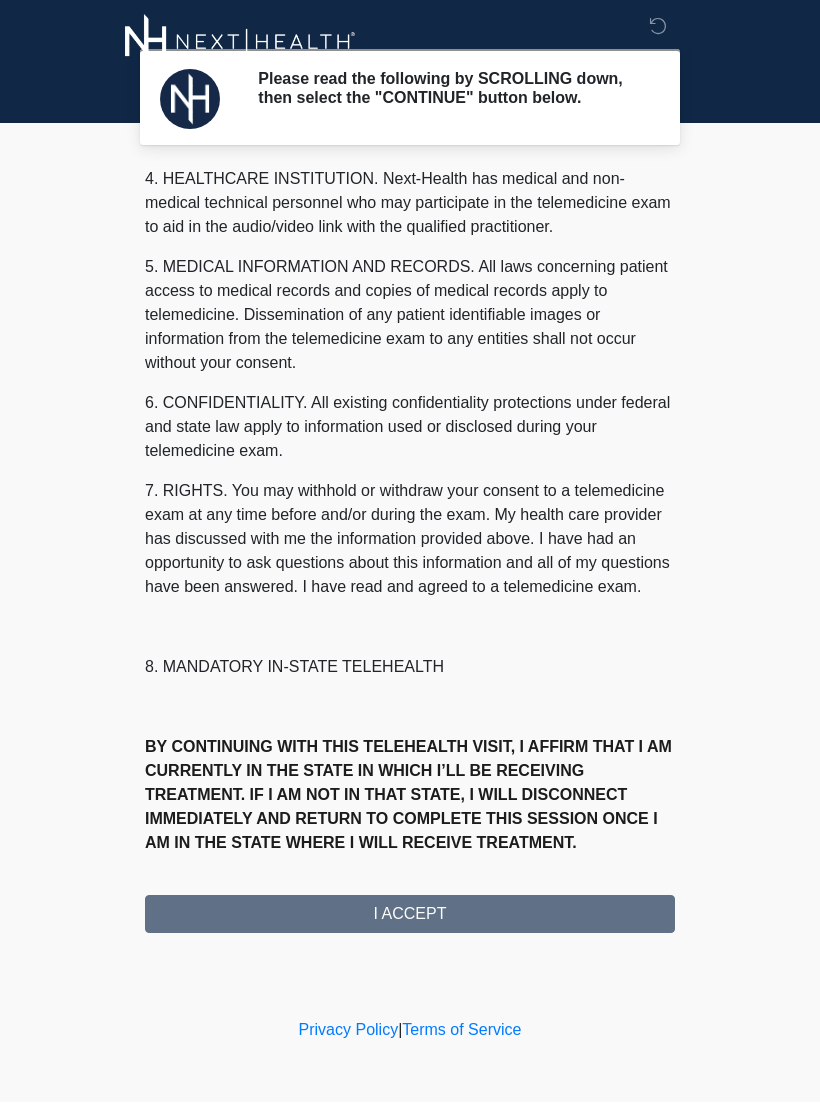 scroll, scrollTop: 601, scrollLeft: 0, axis: vertical 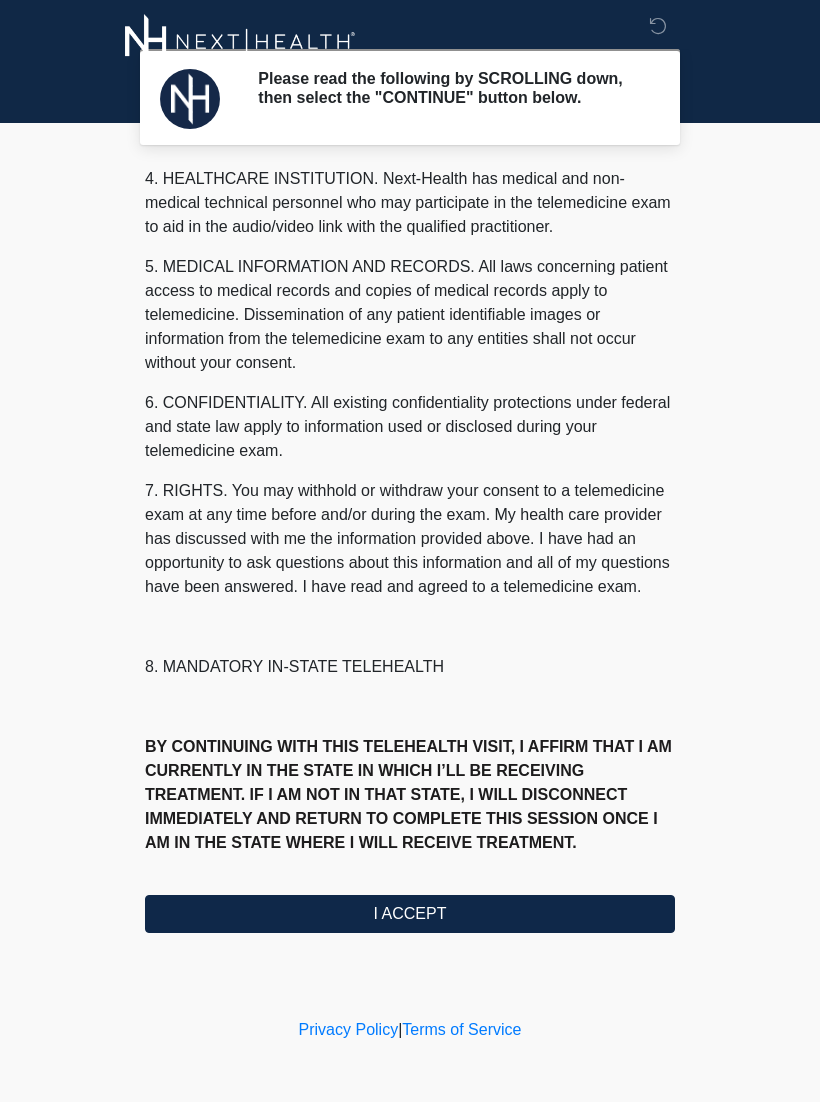 click on "I ACCEPT" at bounding box center [410, 915] 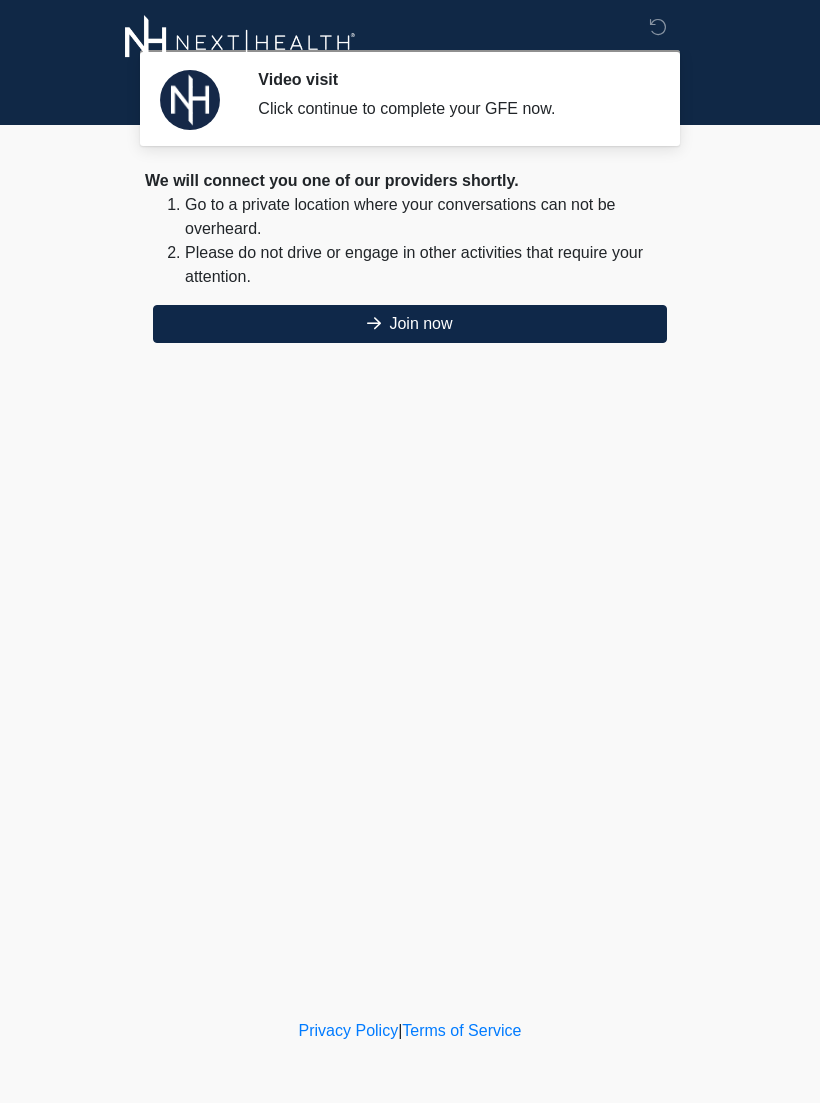 click on "Join now" at bounding box center (410, 324) 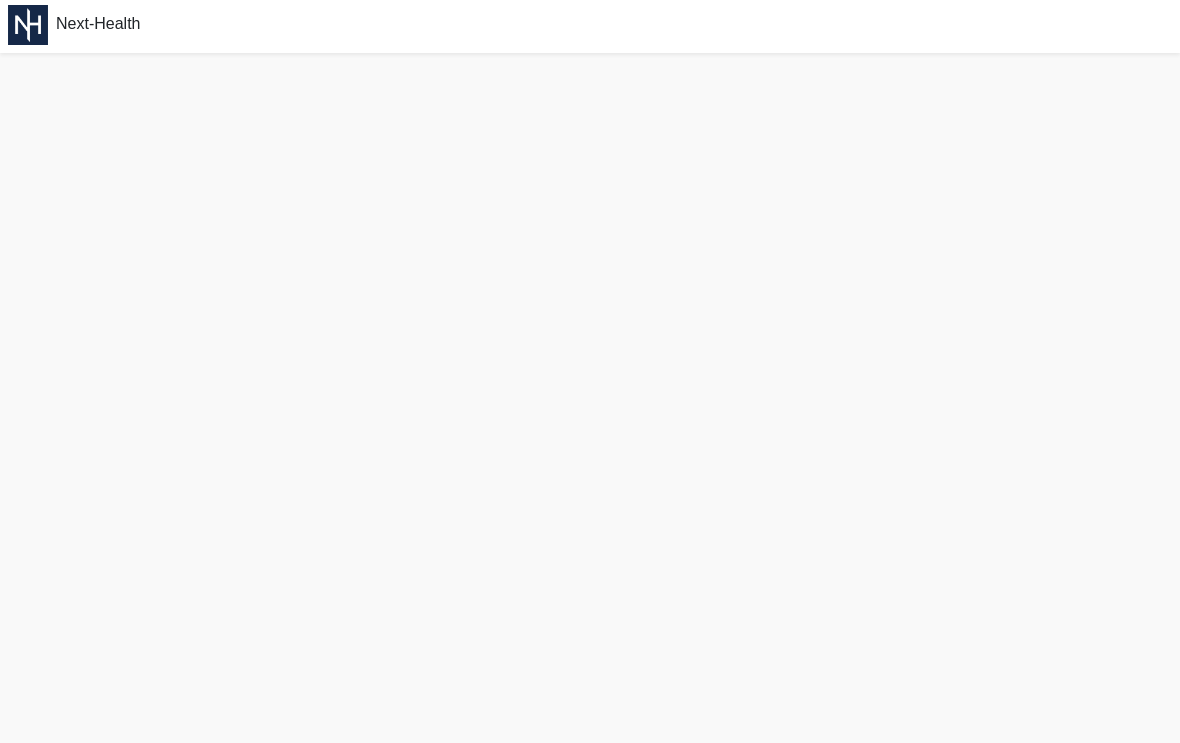 scroll, scrollTop: 6, scrollLeft: 0, axis: vertical 